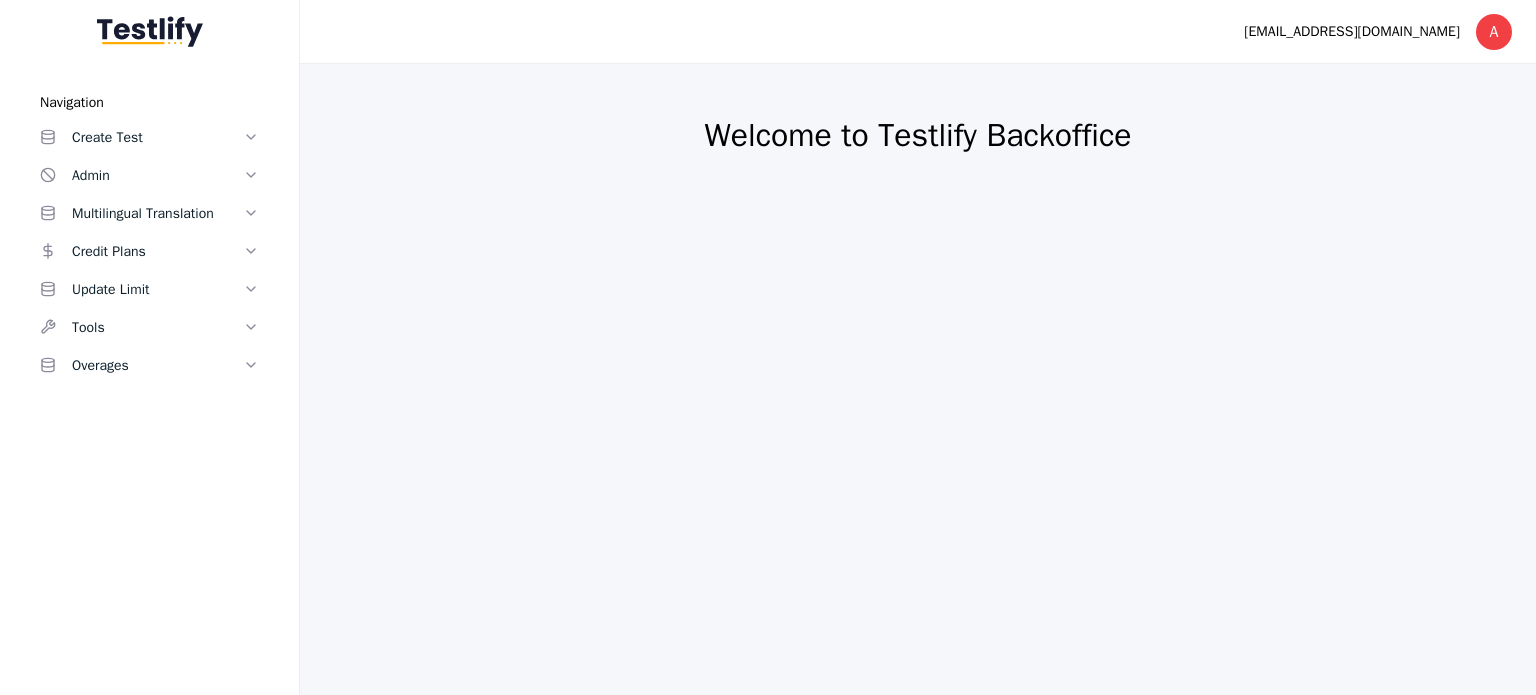 scroll, scrollTop: 0, scrollLeft: 0, axis: both 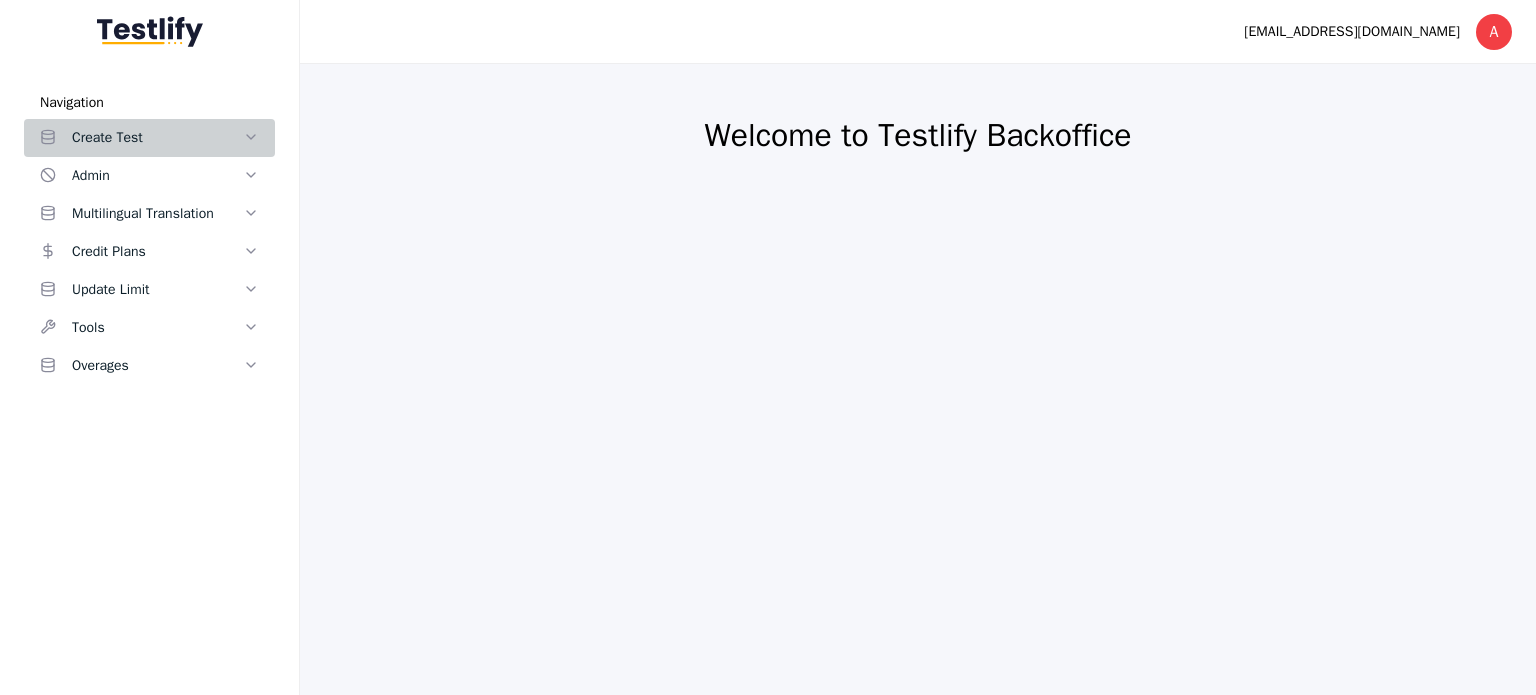 click on "Create Test" at bounding box center (157, 138) 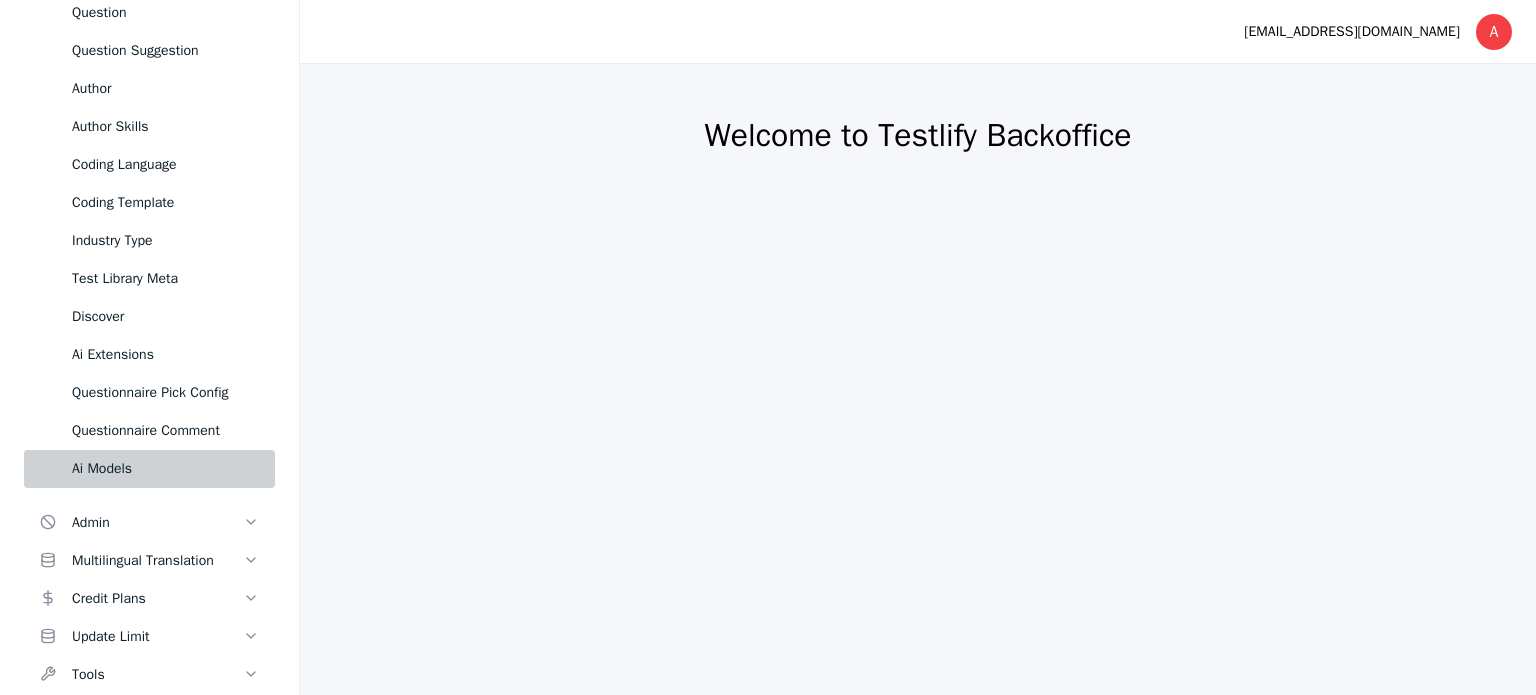 scroll, scrollTop: 392, scrollLeft: 0, axis: vertical 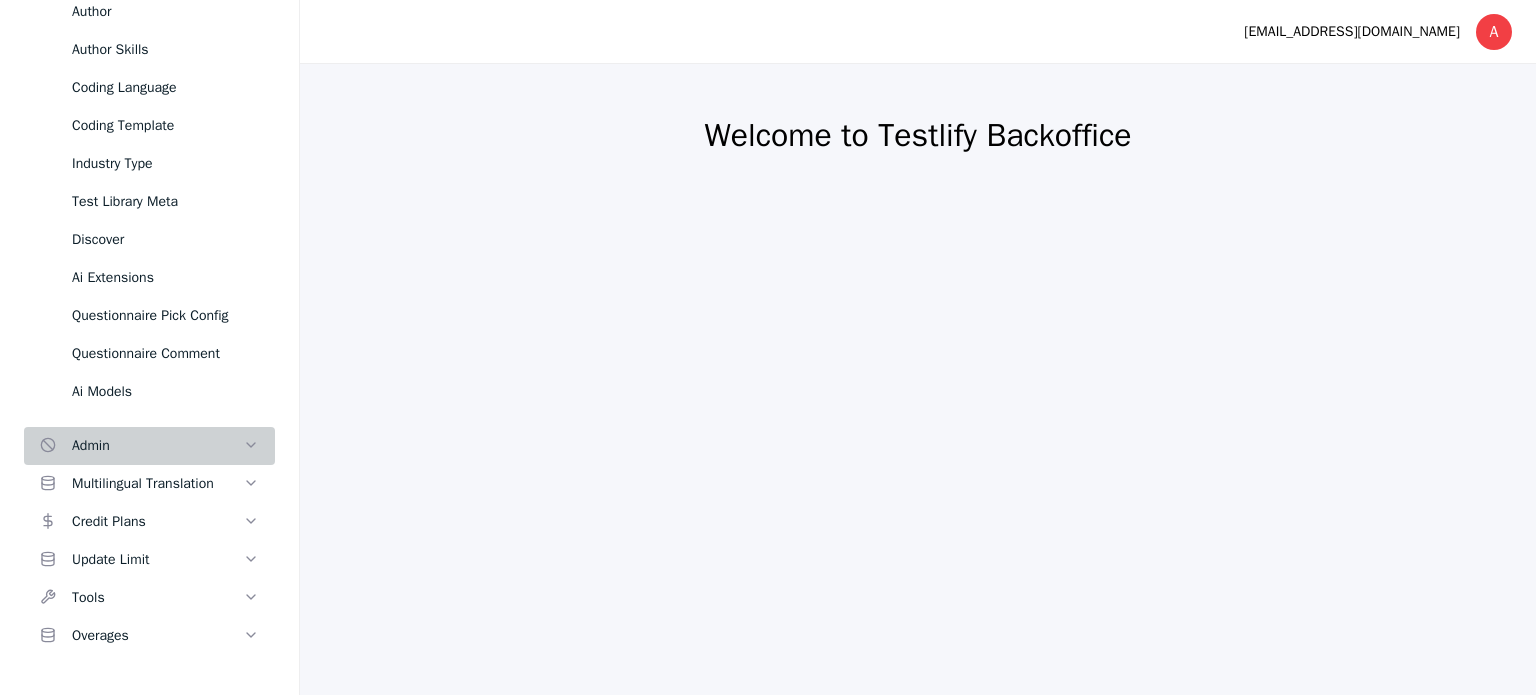 click on "Admin" at bounding box center [157, 446] 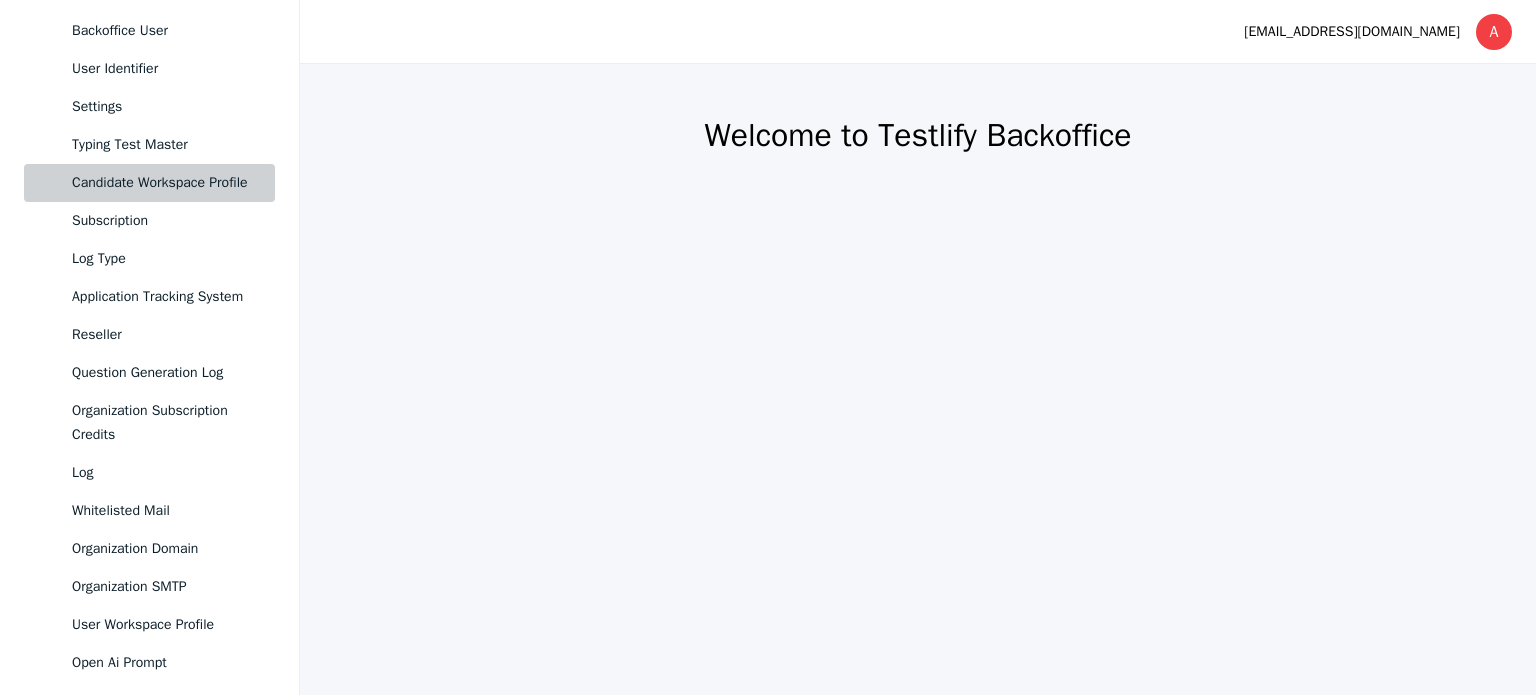 scroll, scrollTop: 1092, scrollLeft: 0, axis: vertical 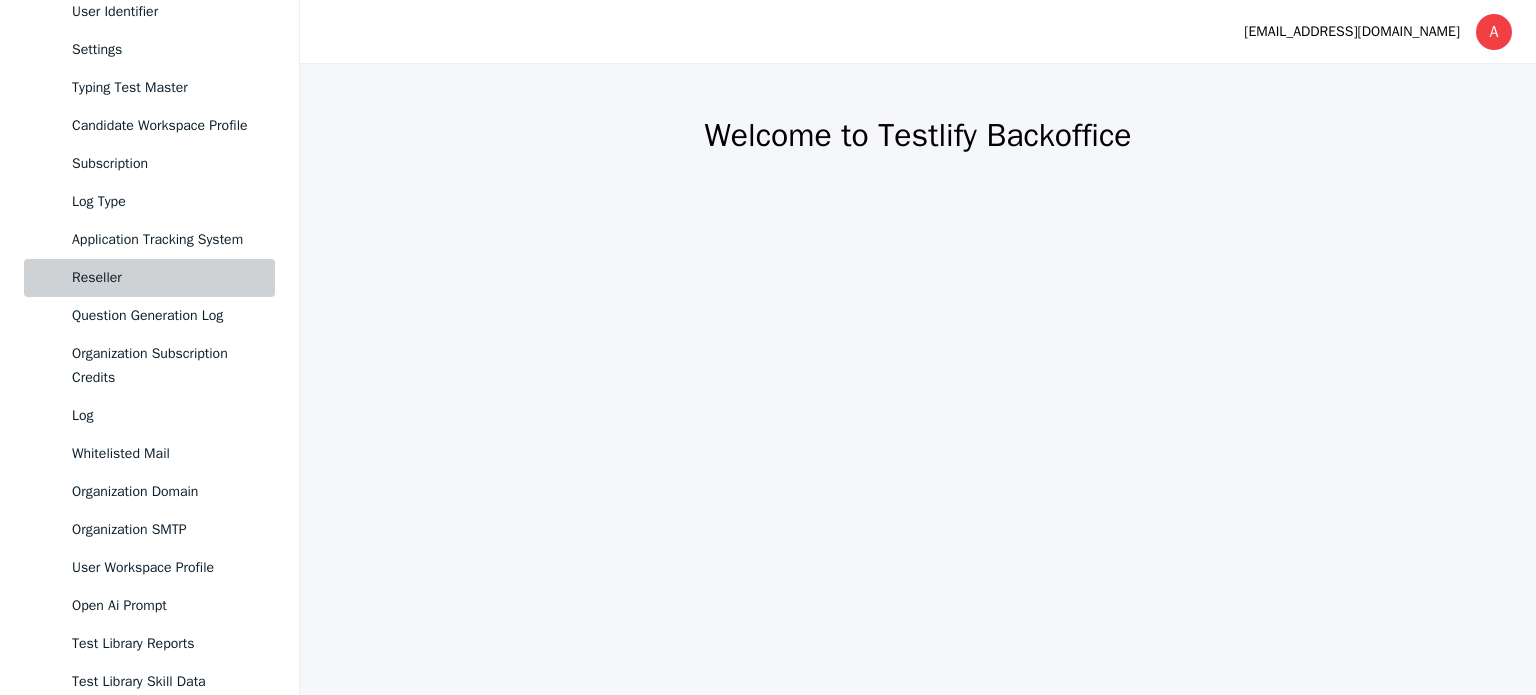 click on "Reseller" at bounding box center (149, 278) 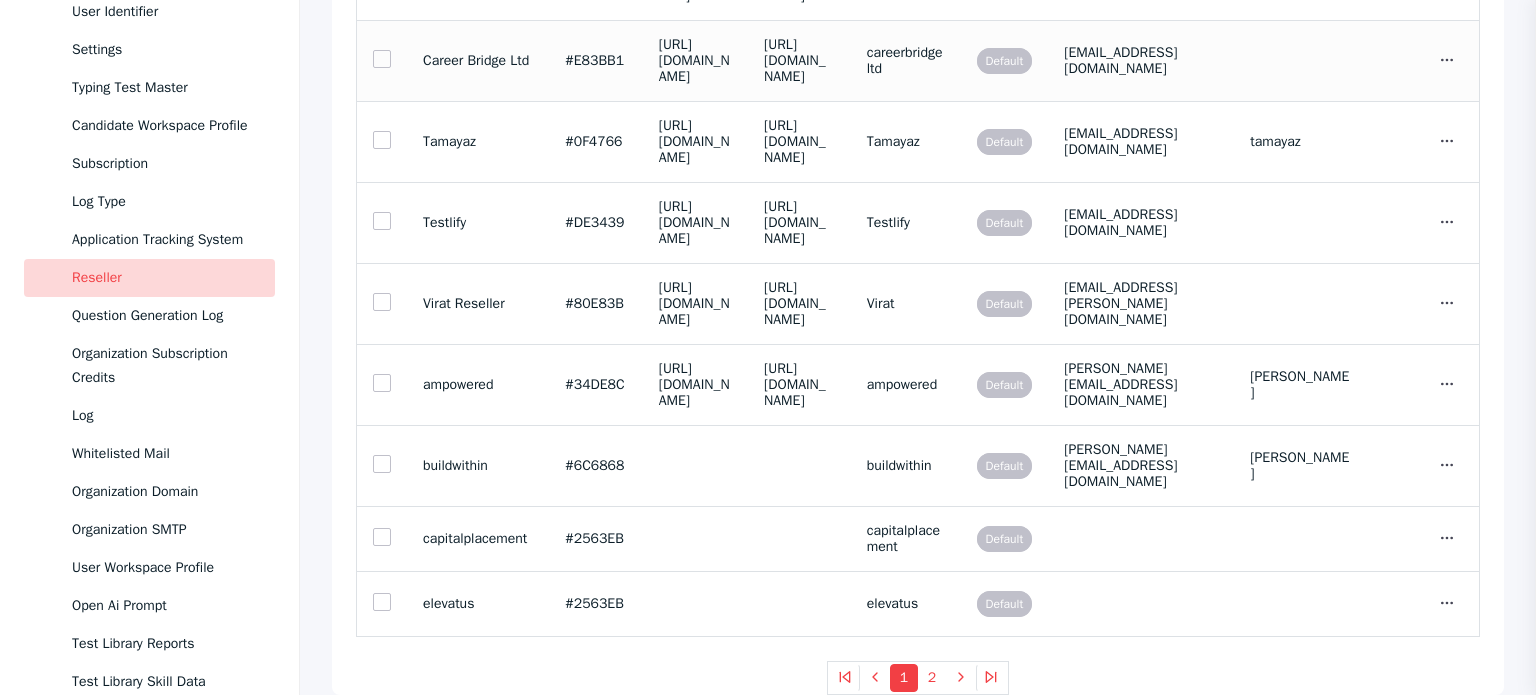scroll, scrollTop: 0, scrollLeft: 0, axis: both 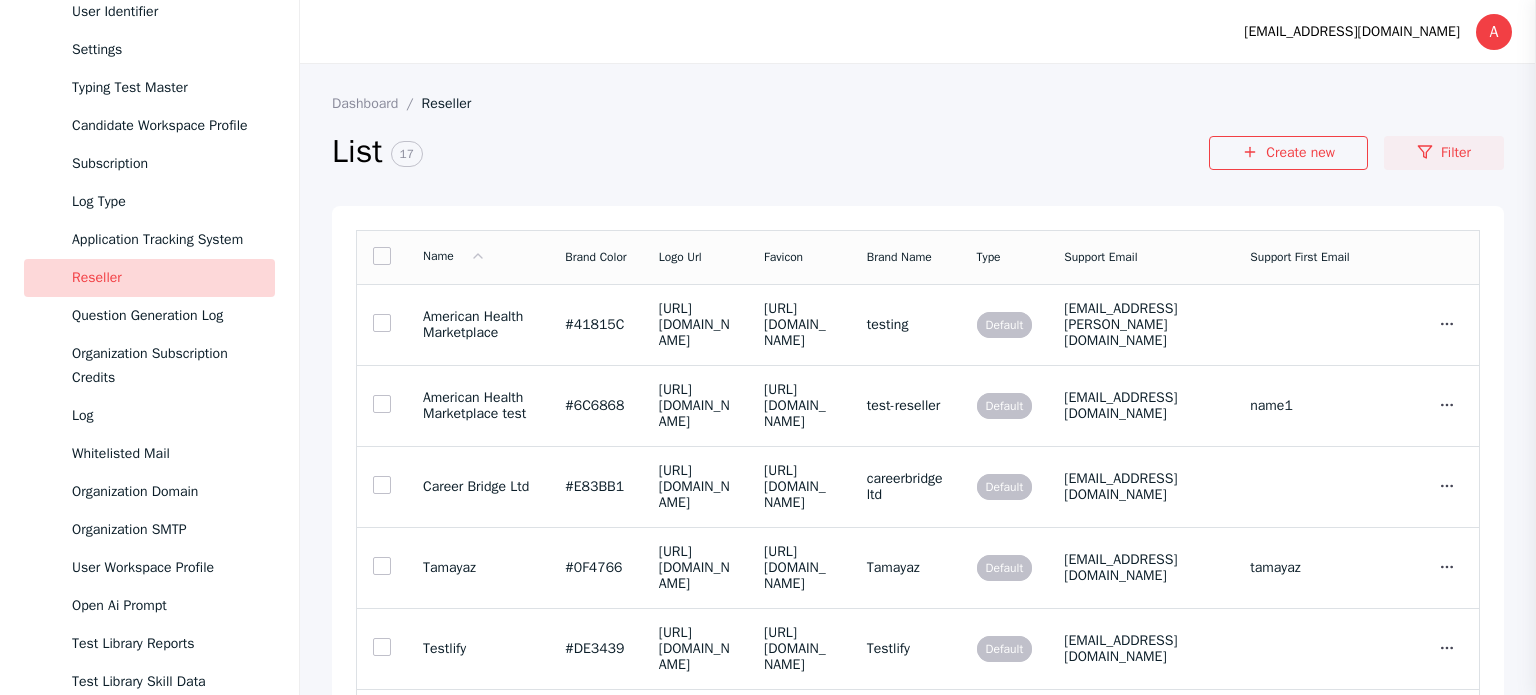 click at bounding box center [1425, 153] 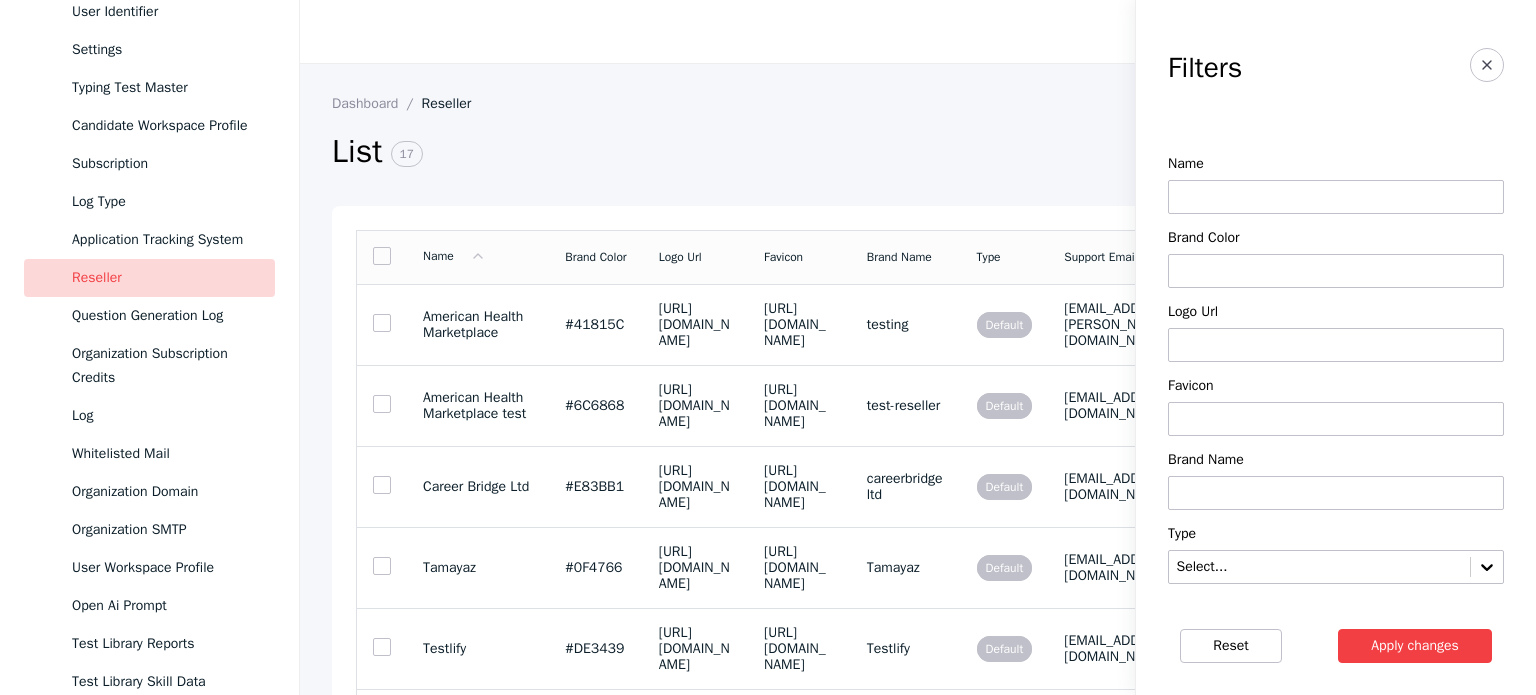 click at bounding box center [1336, 197] 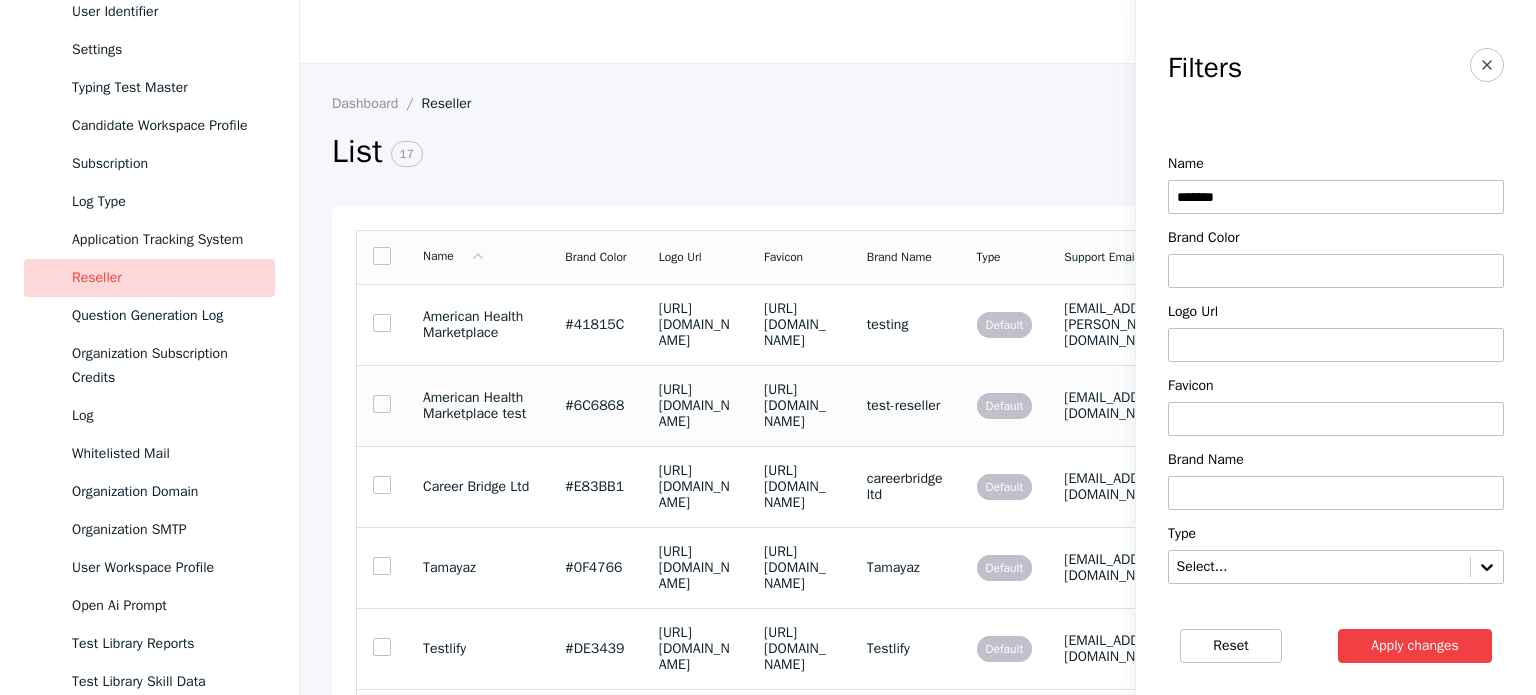 type on "*******" 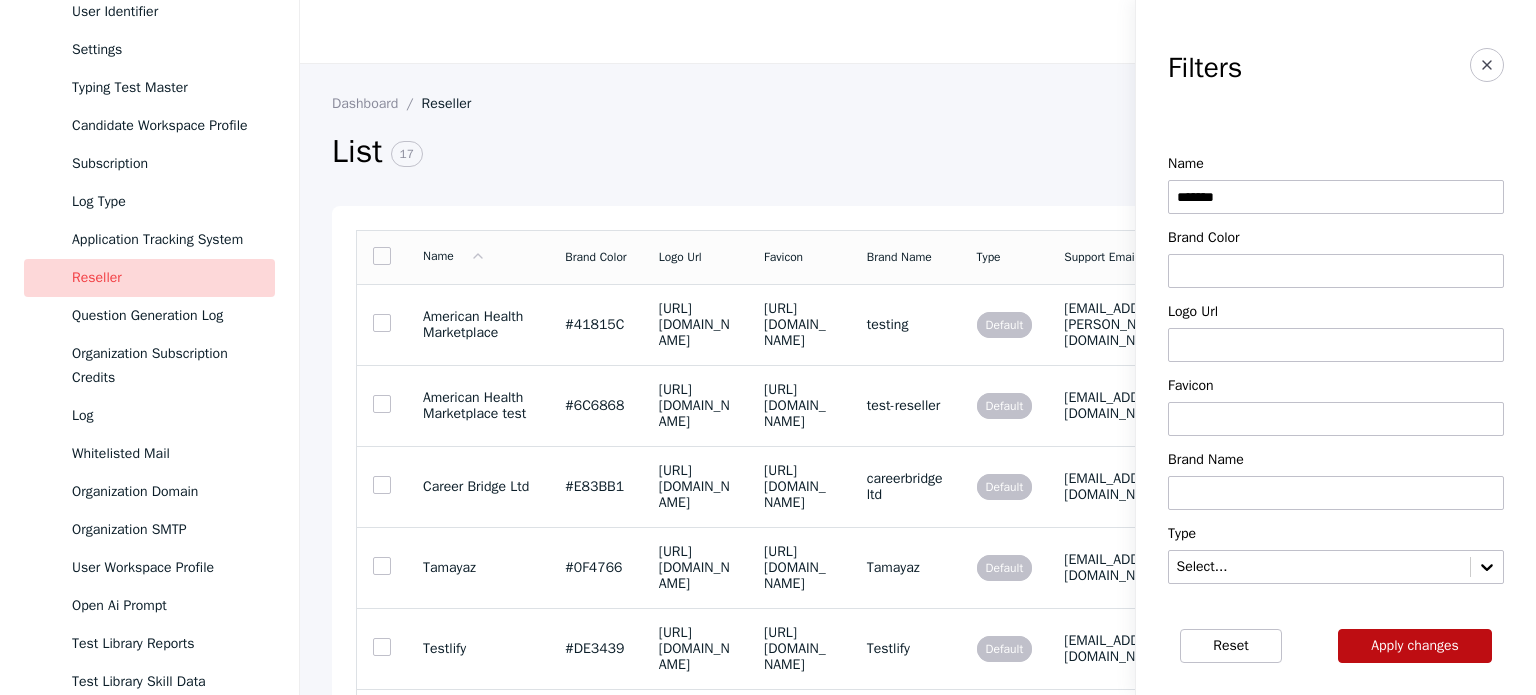 click on "Apply changes" at bounding box center [1415, 646] 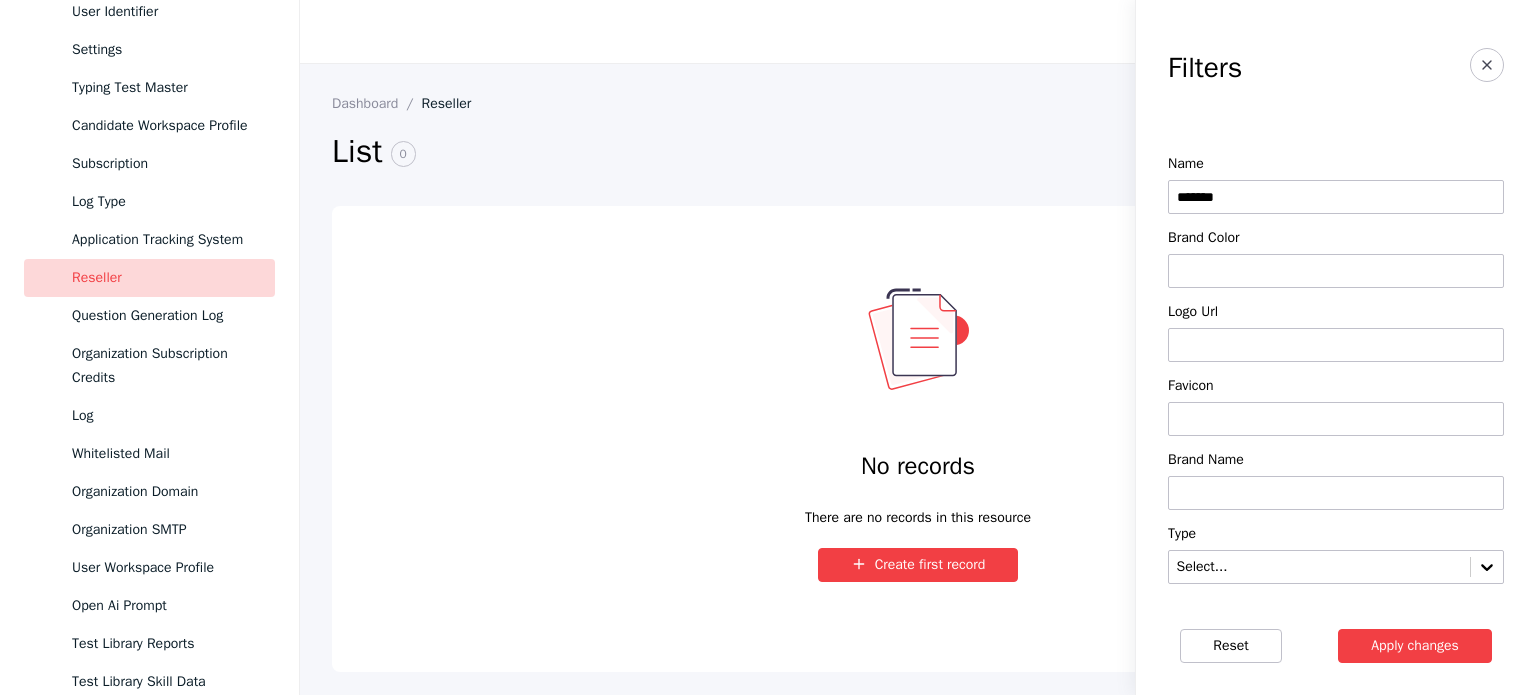 drag, startPoint x: 1224, startPoint y: 195, endPoint x: 1016, endPoint y: 243, distance: 213.46663 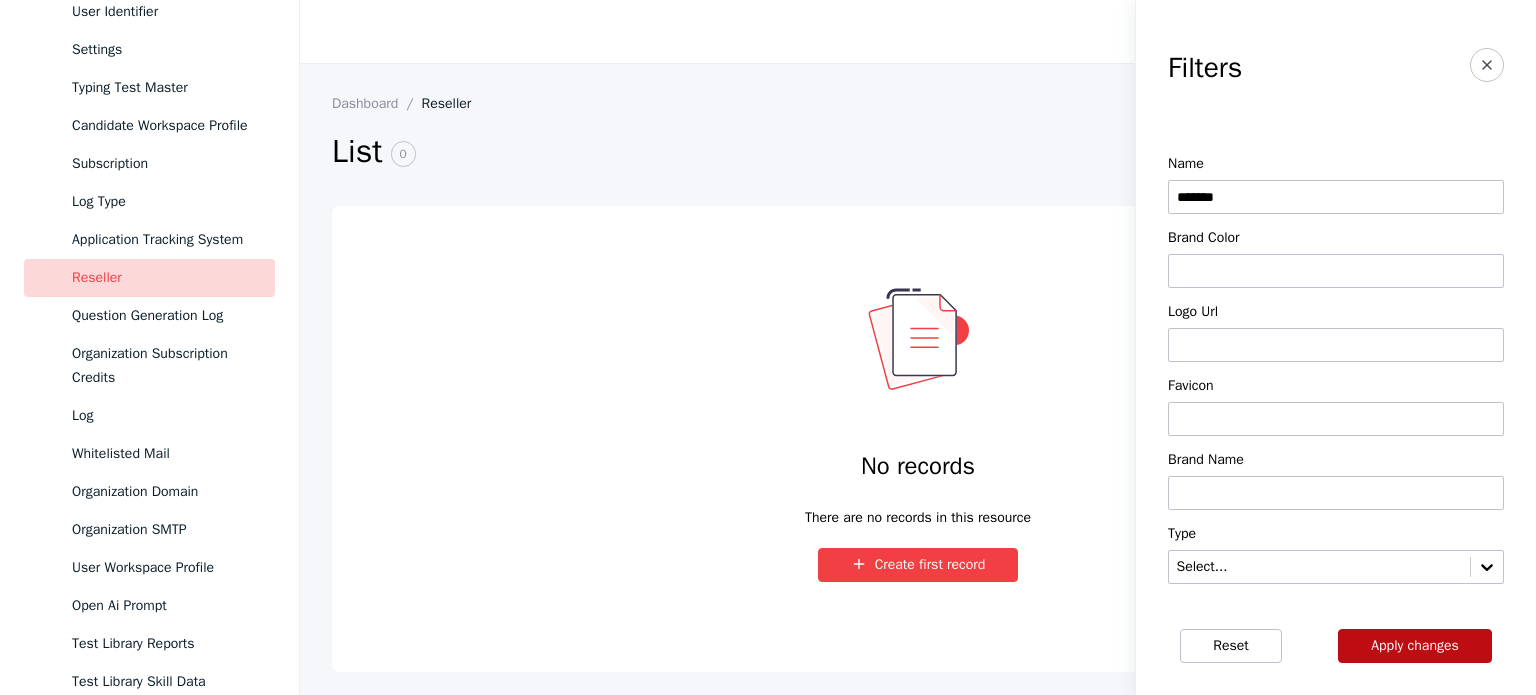 click on "Apply changes" at bounding box center [1415, 646] 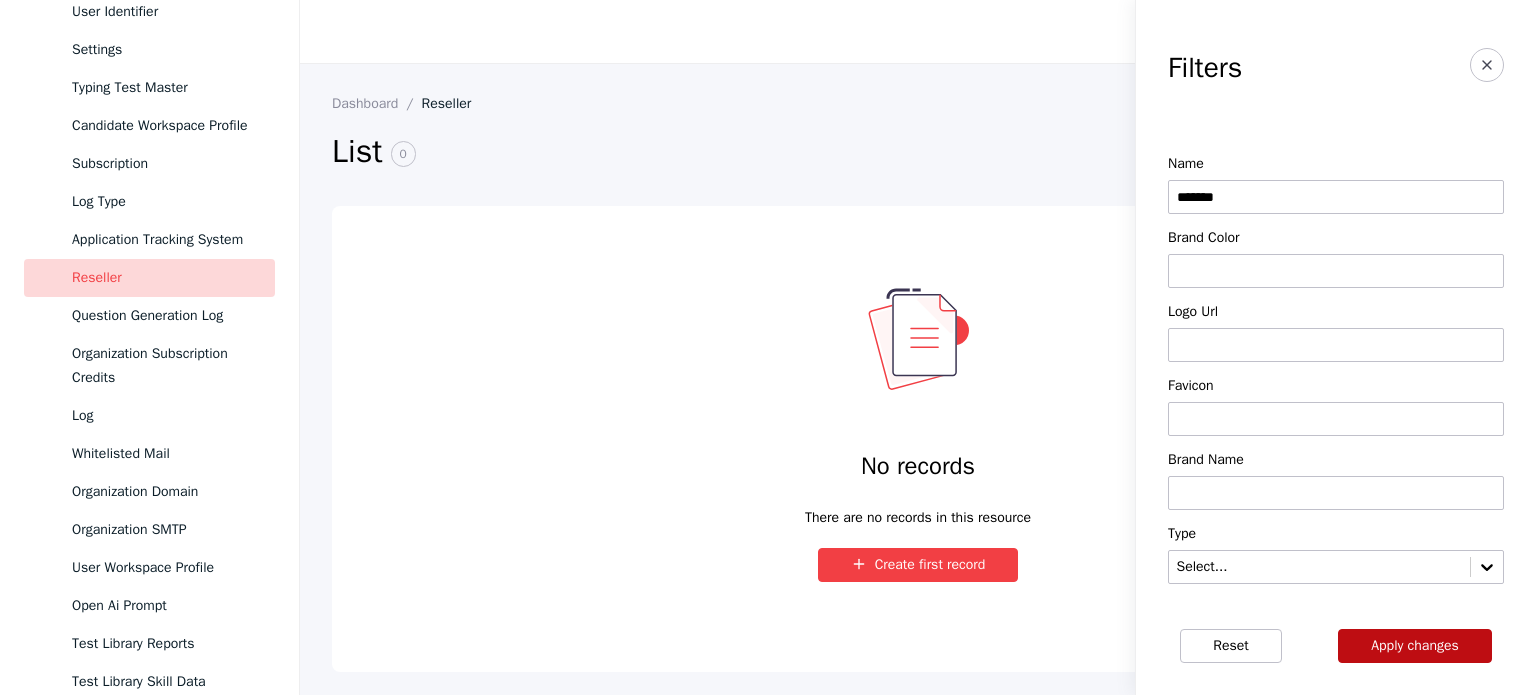 click on "Apply changes" at bounding box center (1415, 646) 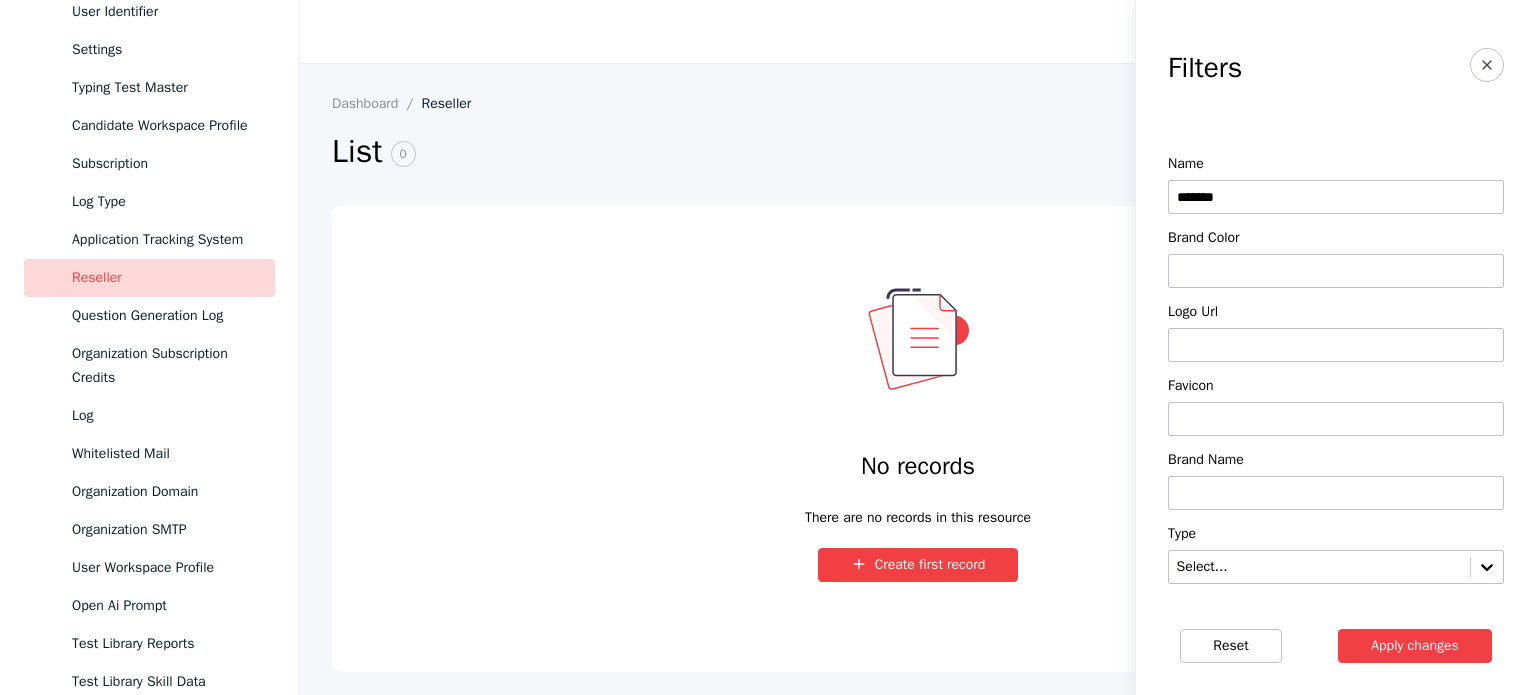 drag, startPoint x: 1232, startPoint y: 196, endPoint x: 1044, endPoint y: 160, distance: 191.41577 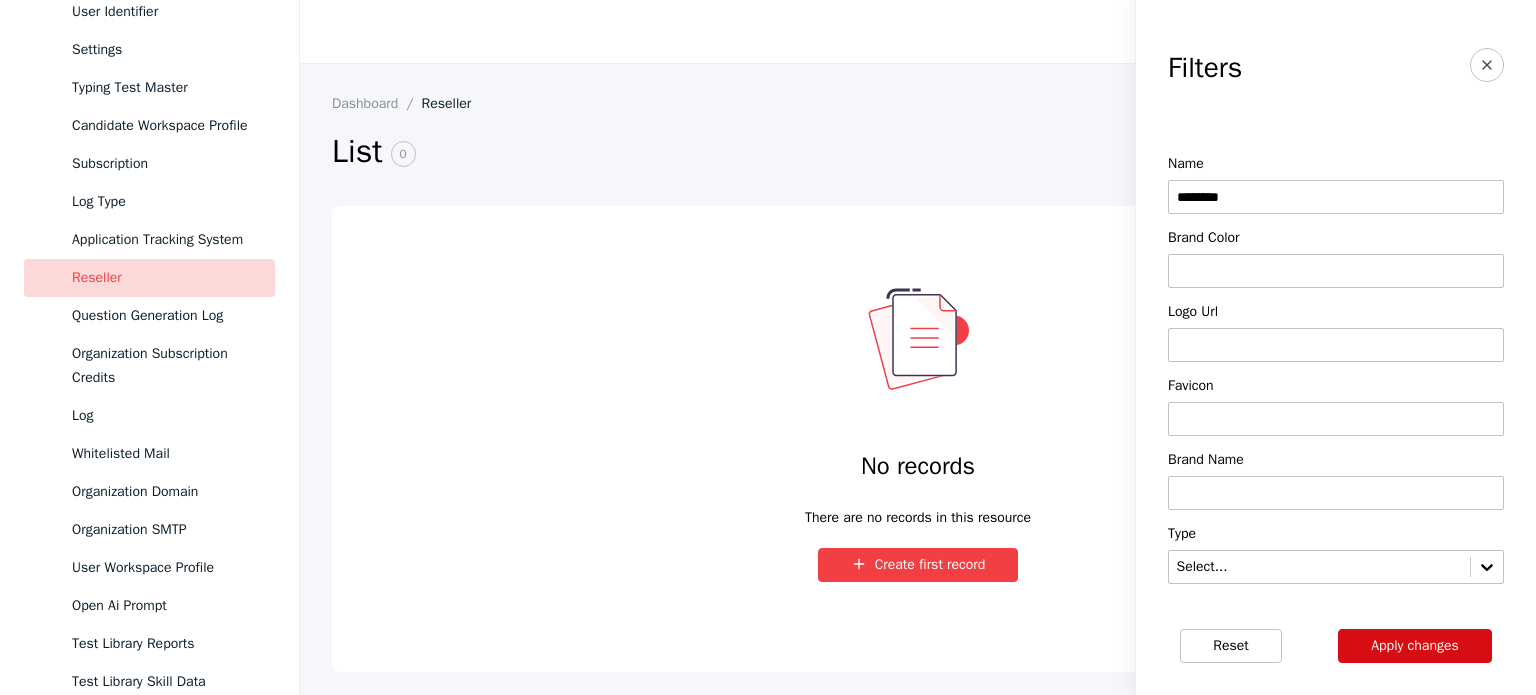 type on "********" 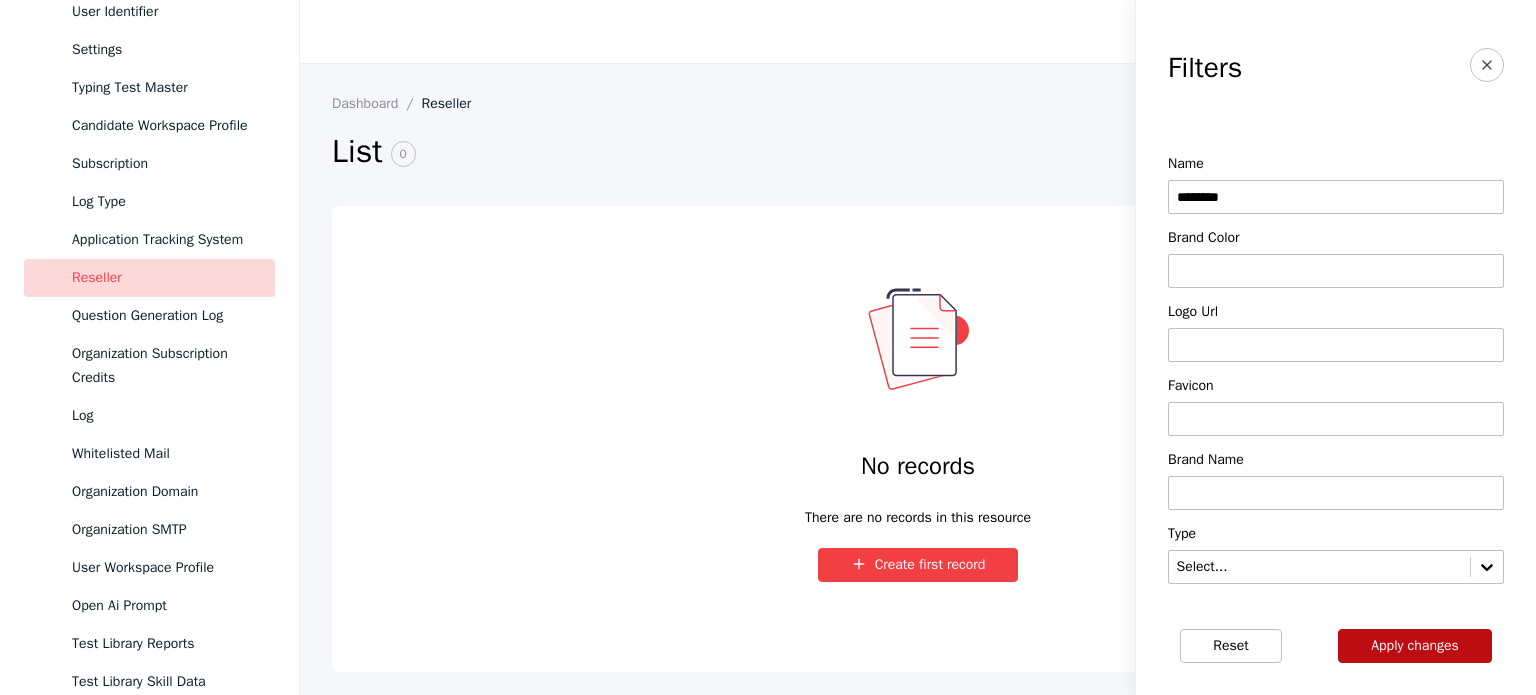 click on "Apply changes" at bounding box center (1415, 646) 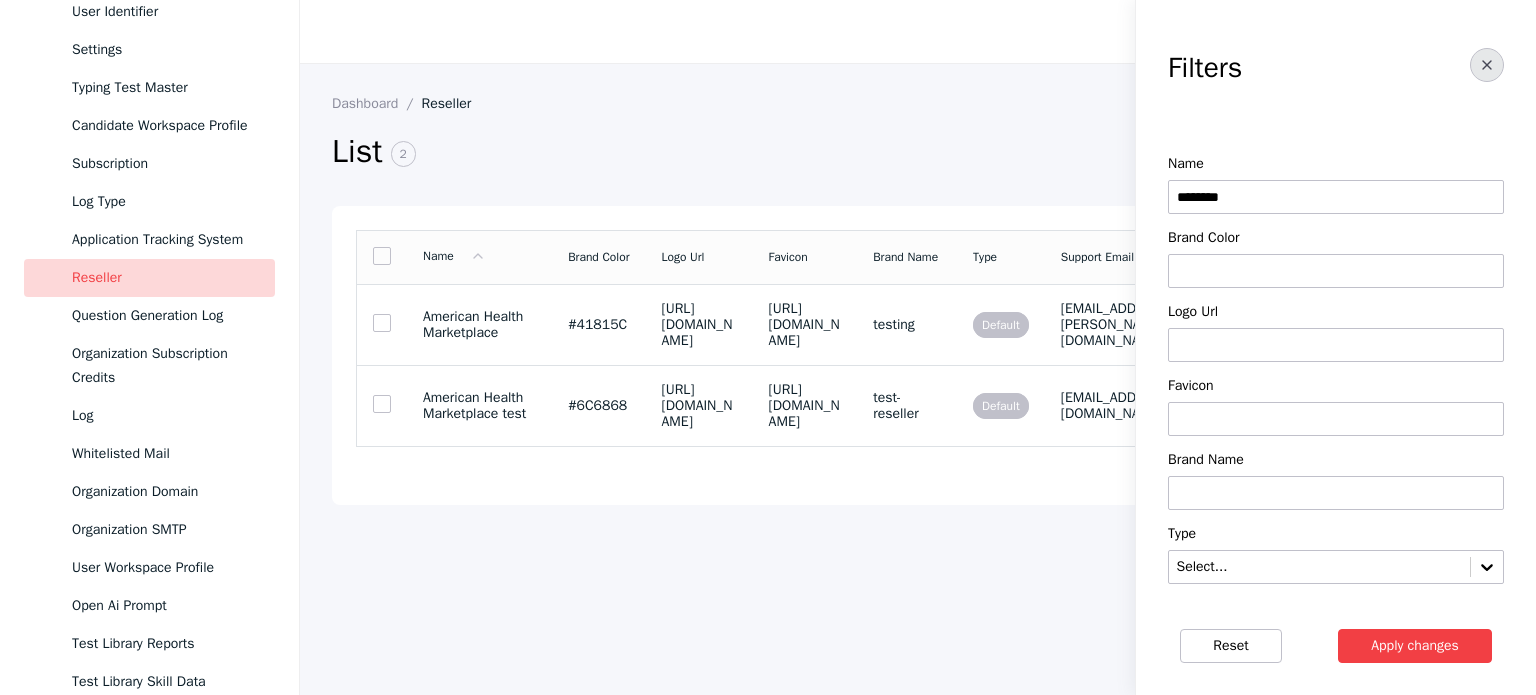 click 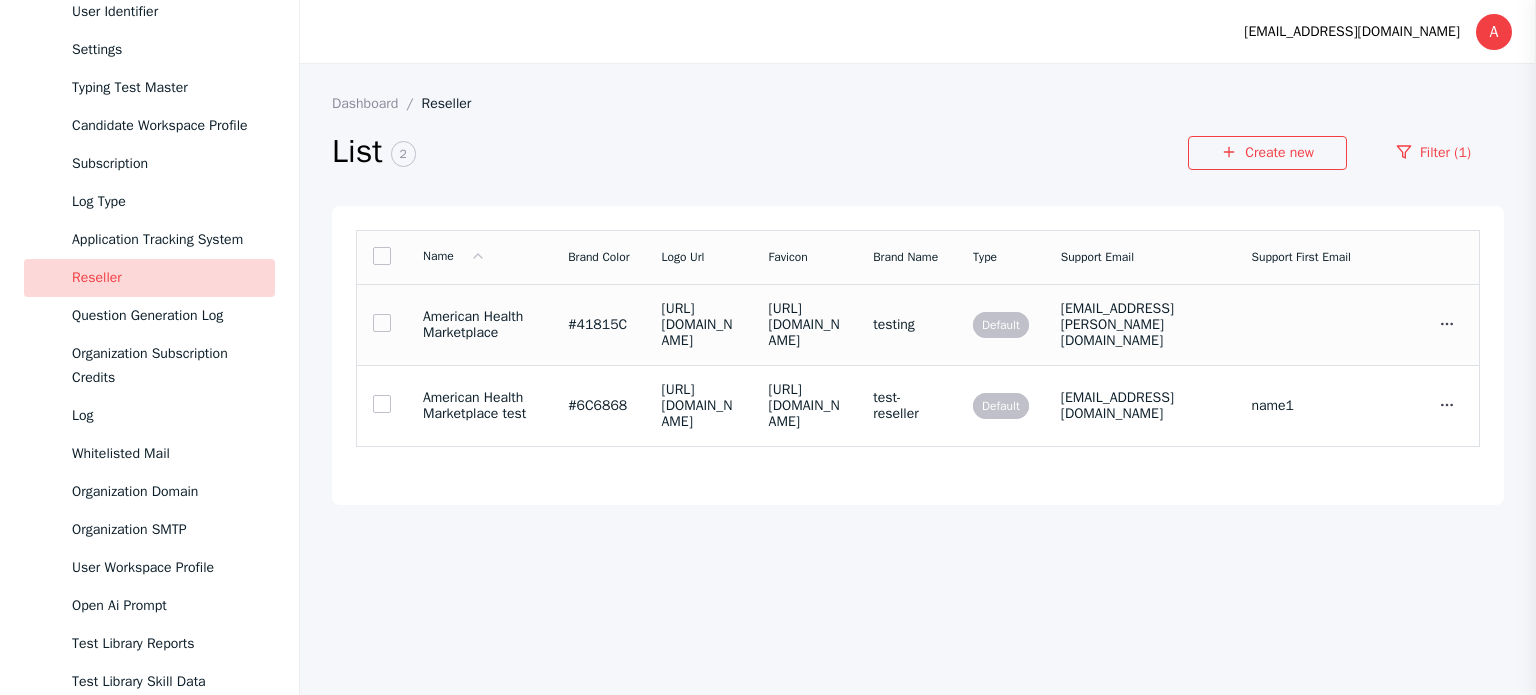 scroll, scrollTop: 64, scrollLeft: 0, axis: vertical 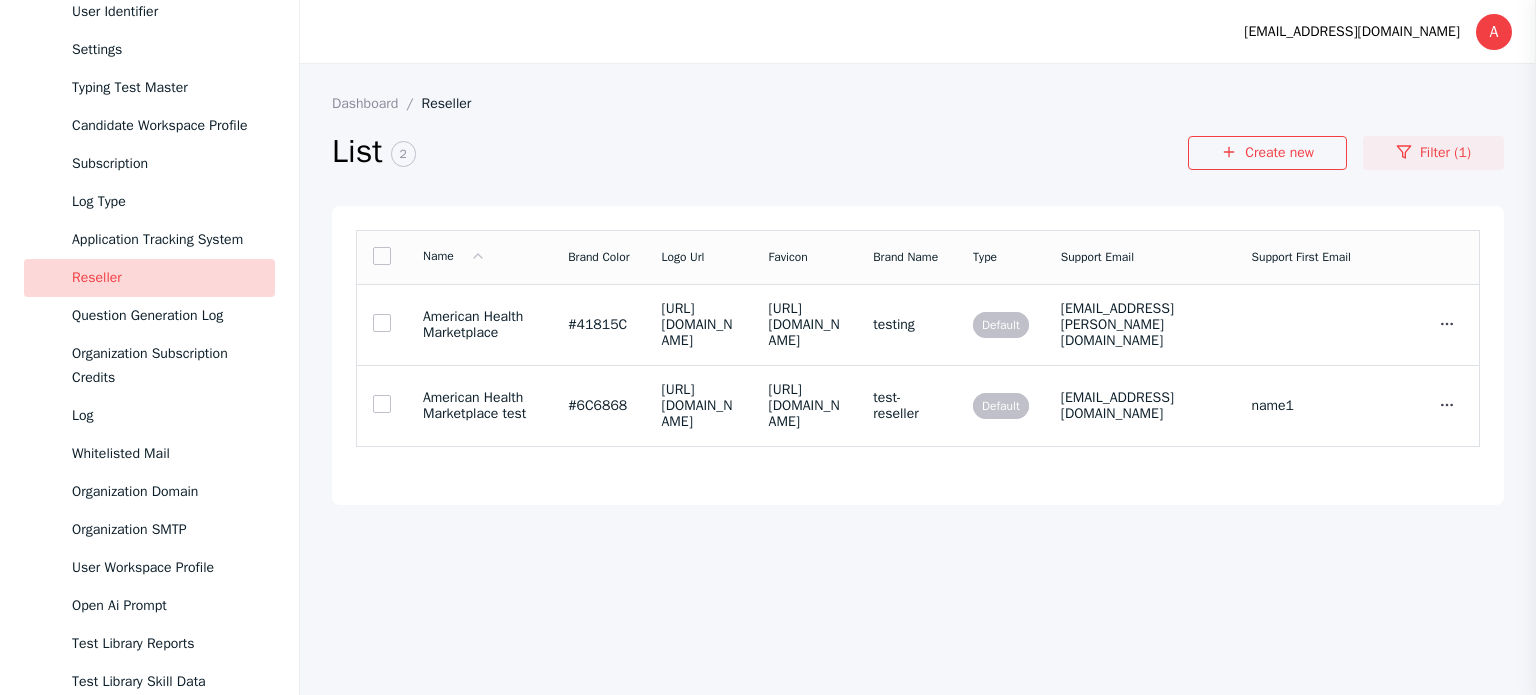 click on "Filter (1)" at bounding box center (1433, 153) 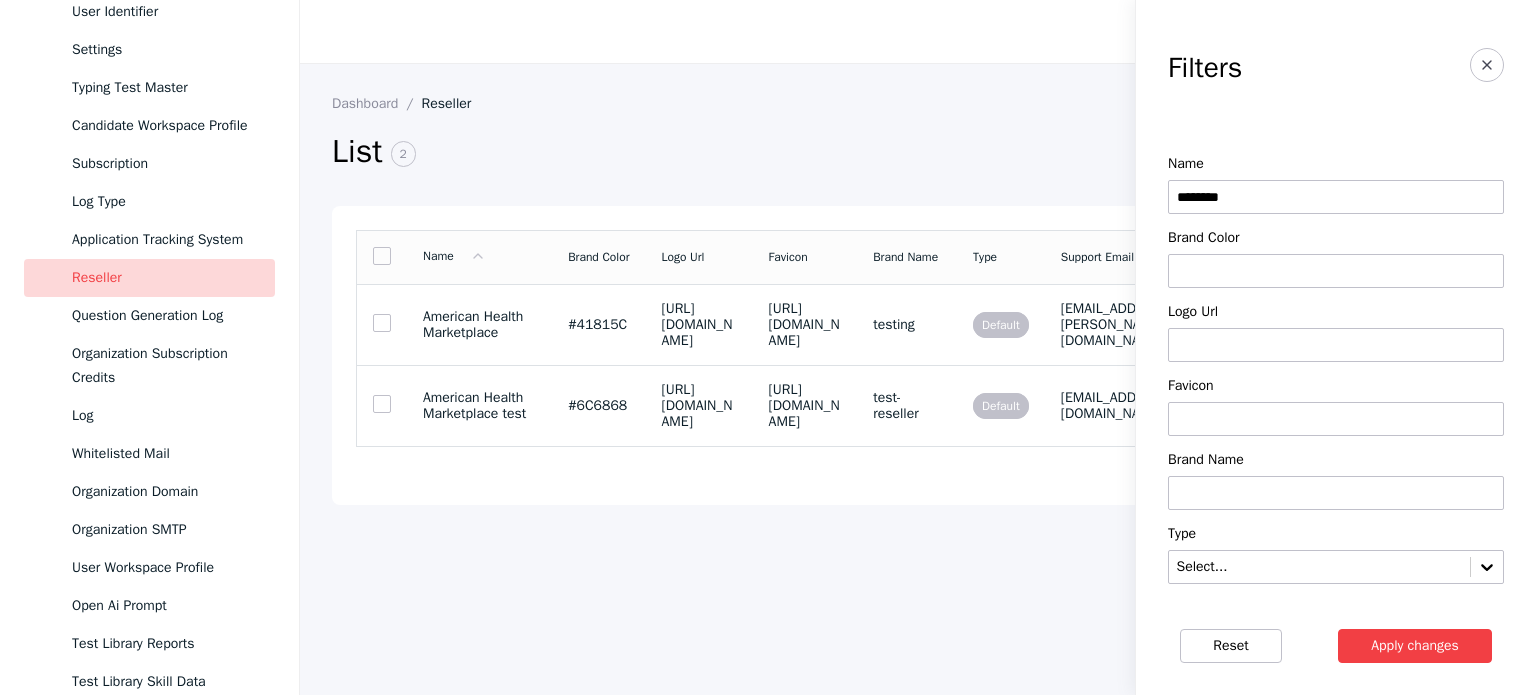 click on "********" at bounding box center [1336, 197] 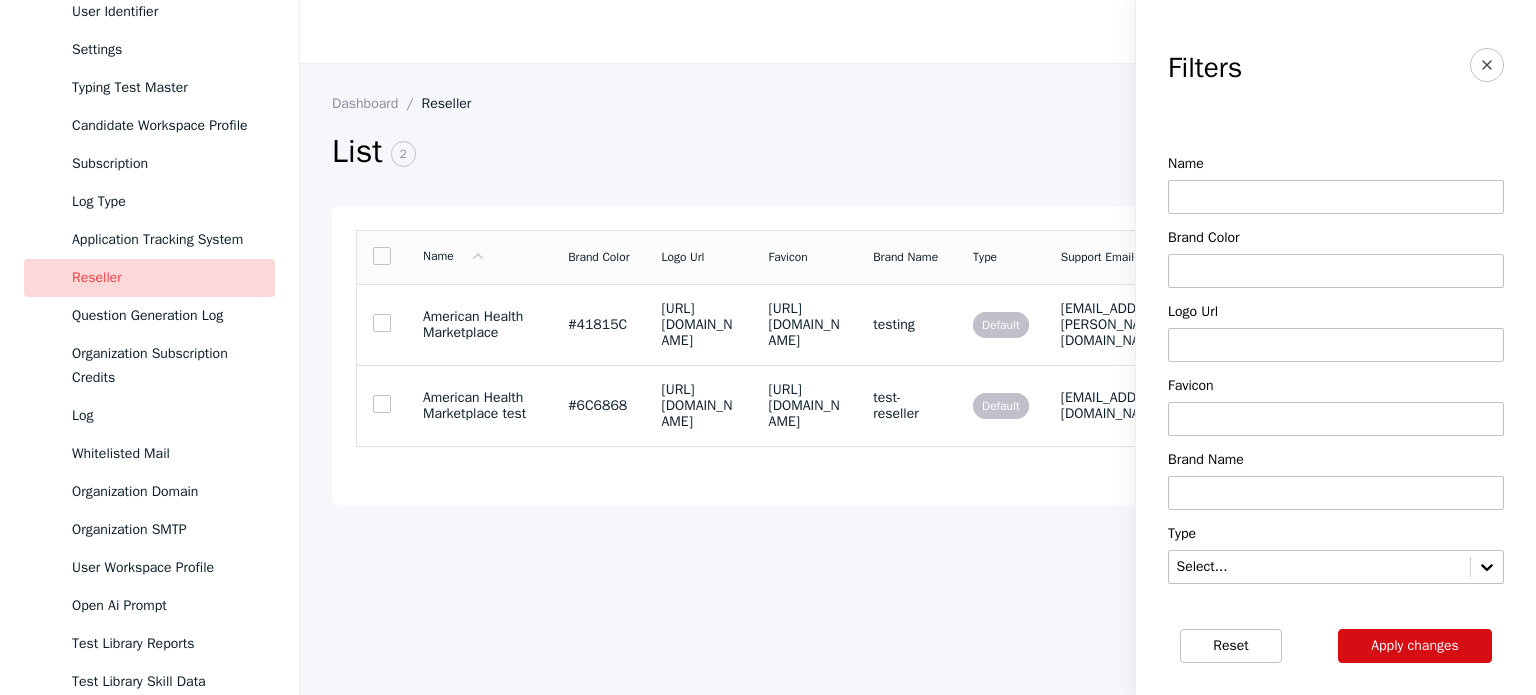type 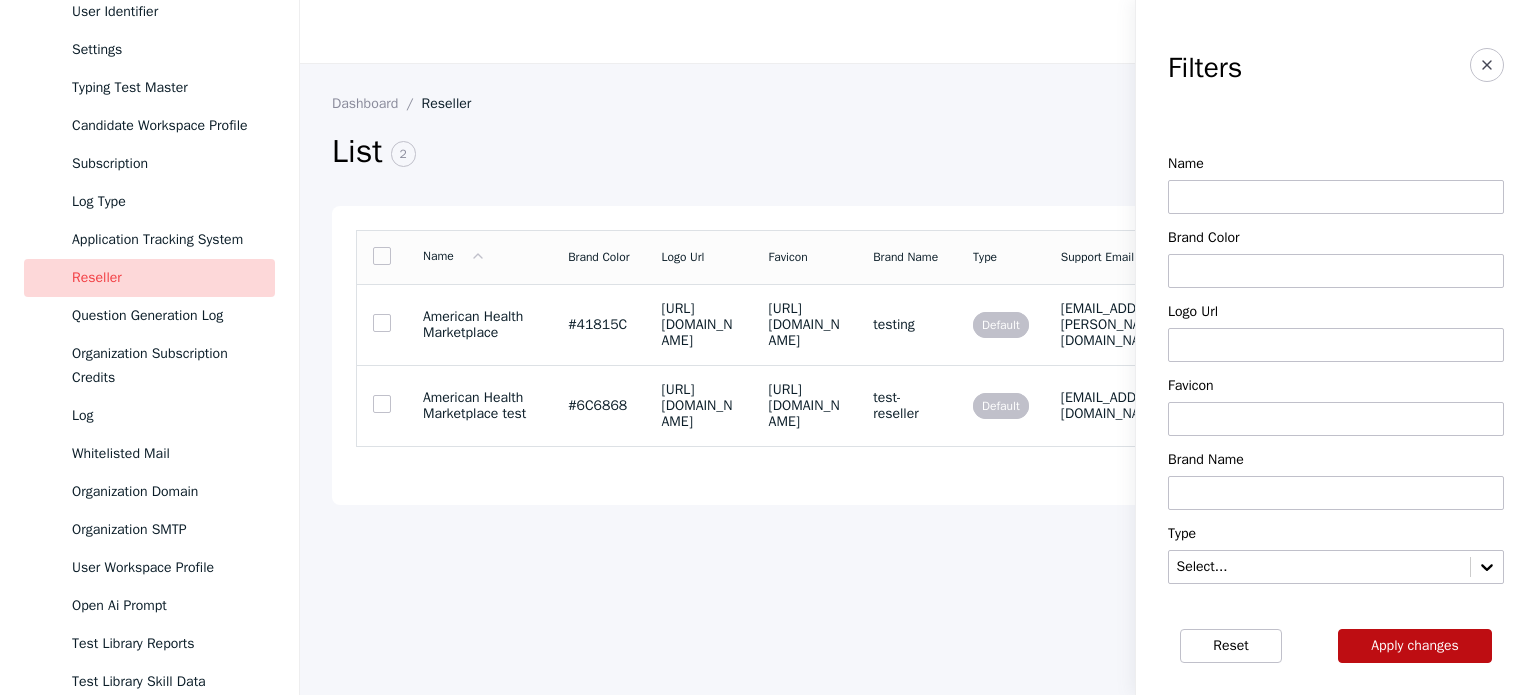 click on "Apply changes" at bounding box center (1415, 646) 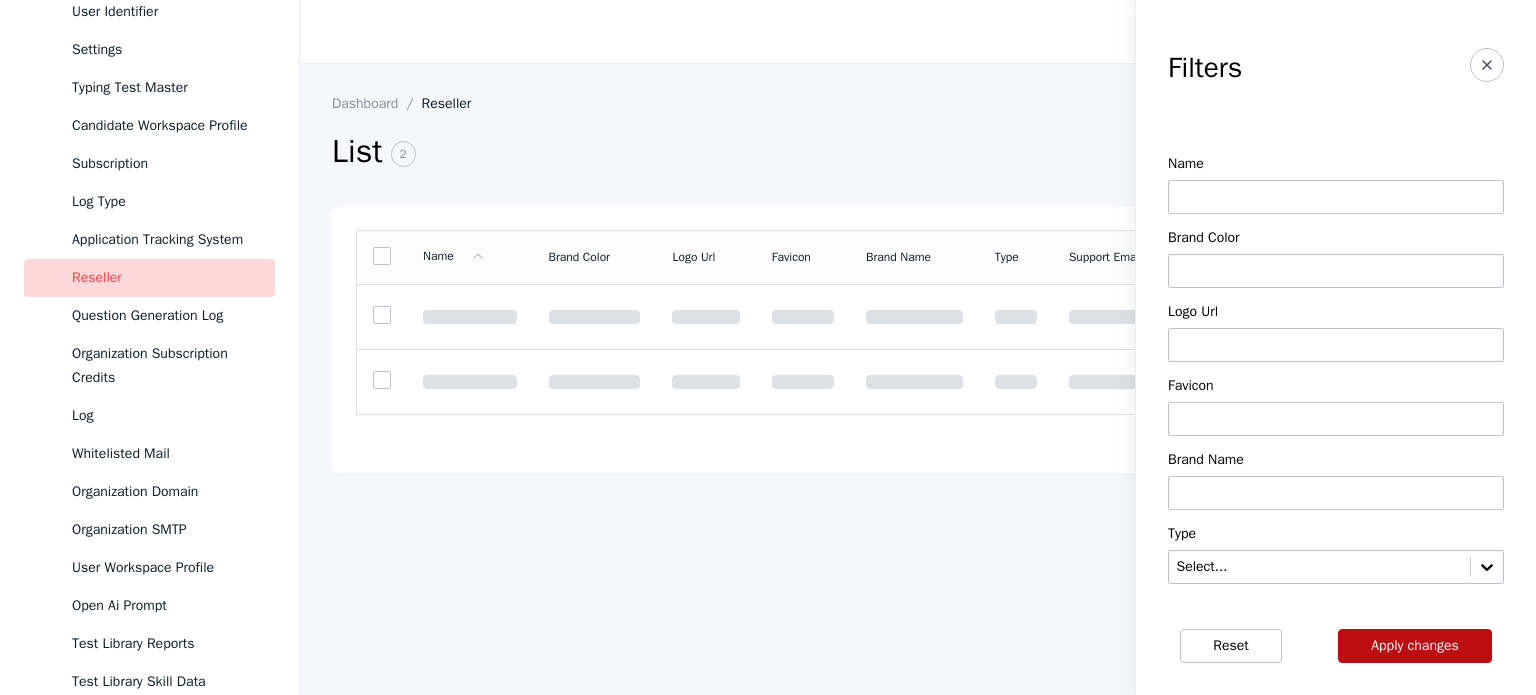 scroll, scrollTop: 0, scrollLeft: 0, axis: both 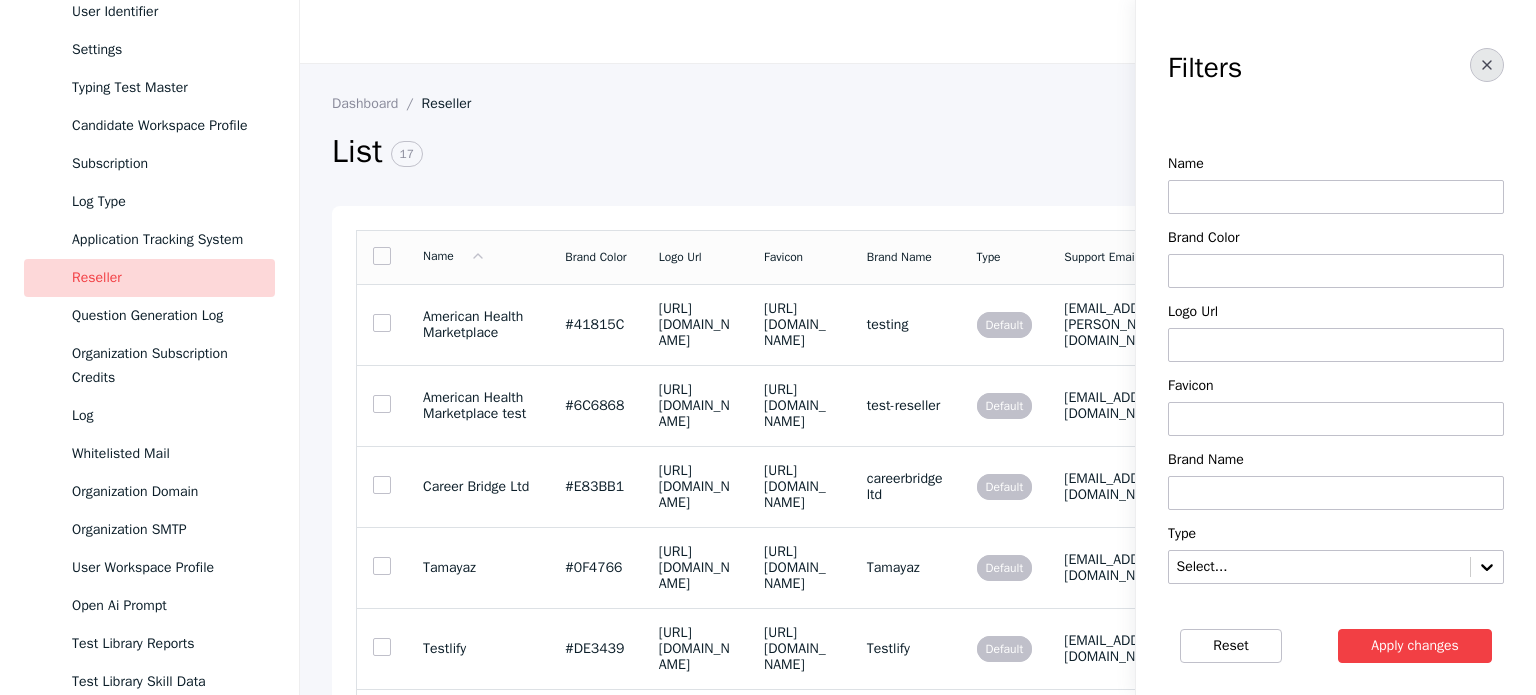 click at bounding box center (1487, 65) 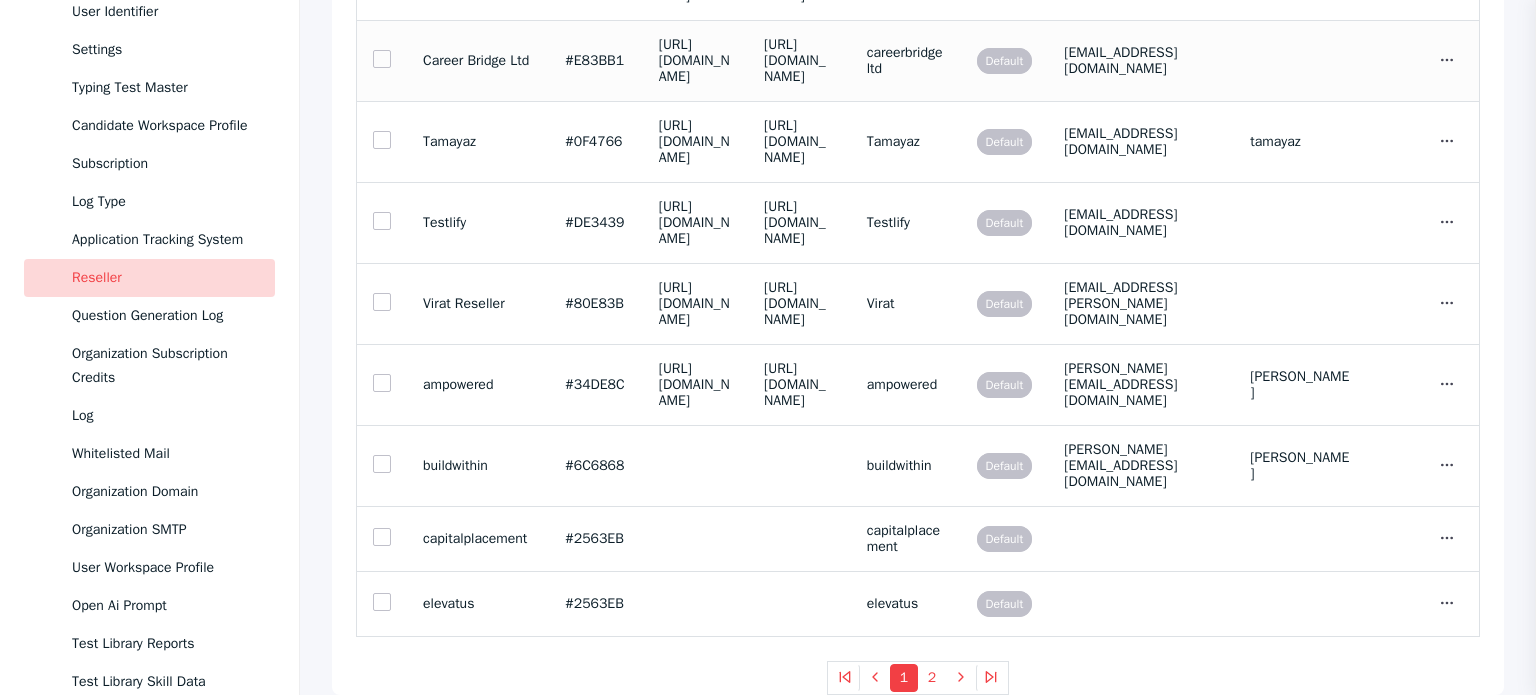 scroll, scrollTop: 696, scrollLeft: 0, axis: vertical 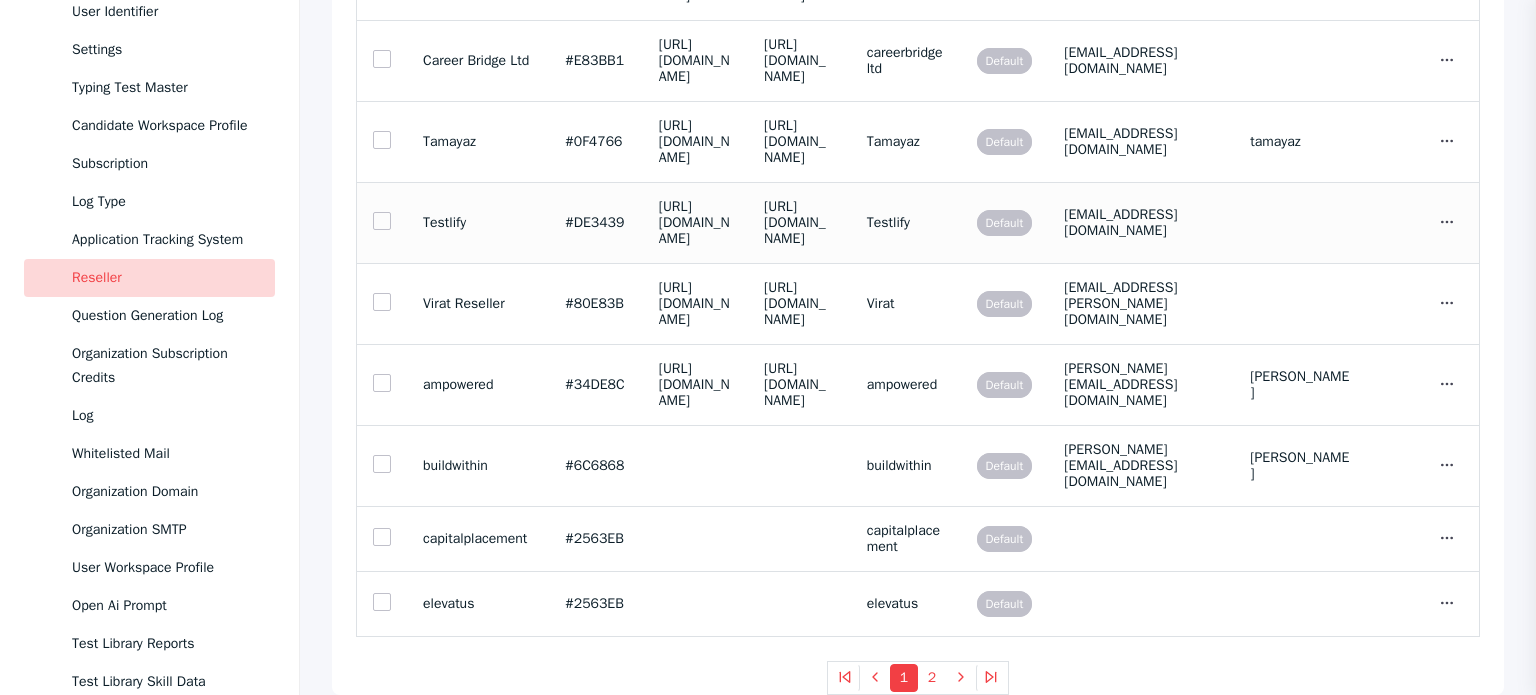 click on "[URL][DOMAIN_NAME]" at bounding box center [695, 223] 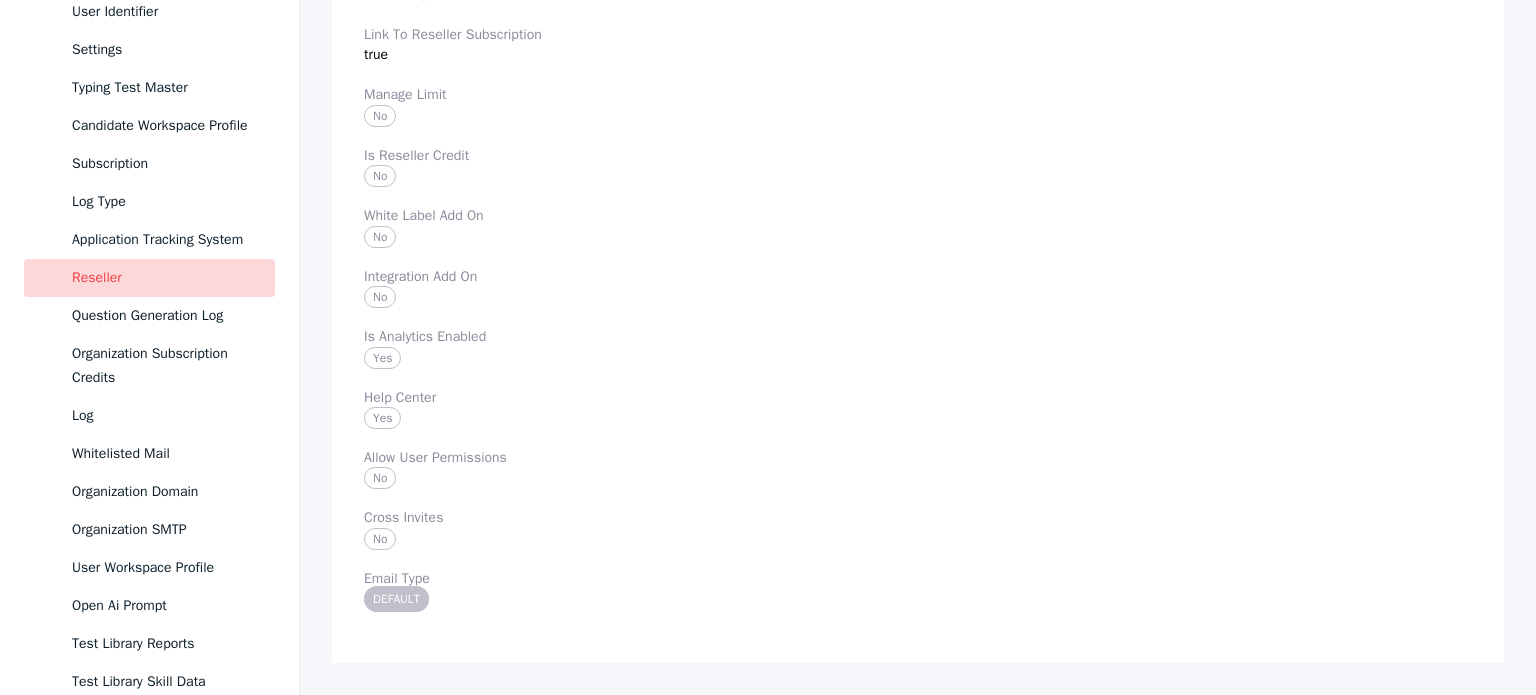 scroll, scrollTop: 1932, scrollLeft: 0, axis: vertical 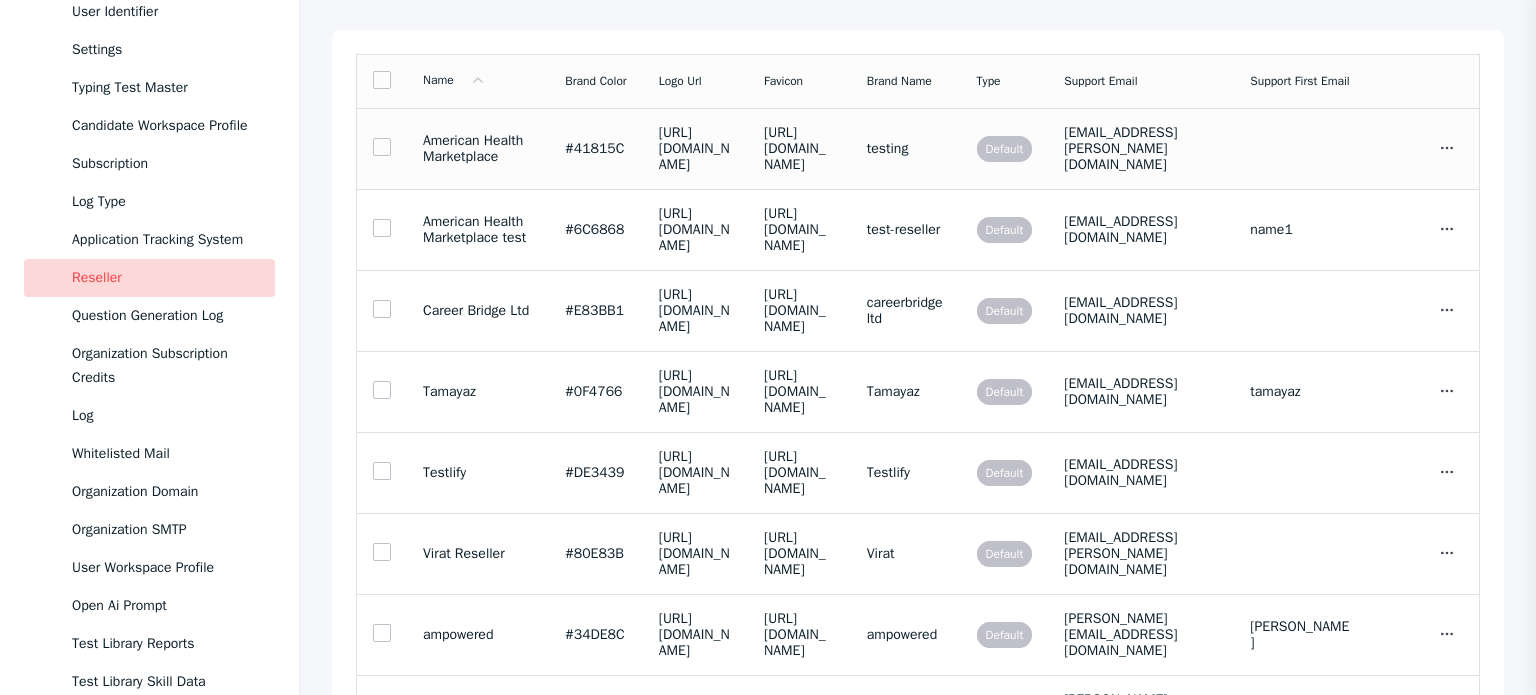 click on "American Health Marketplace" at bounding box center [478, 149] 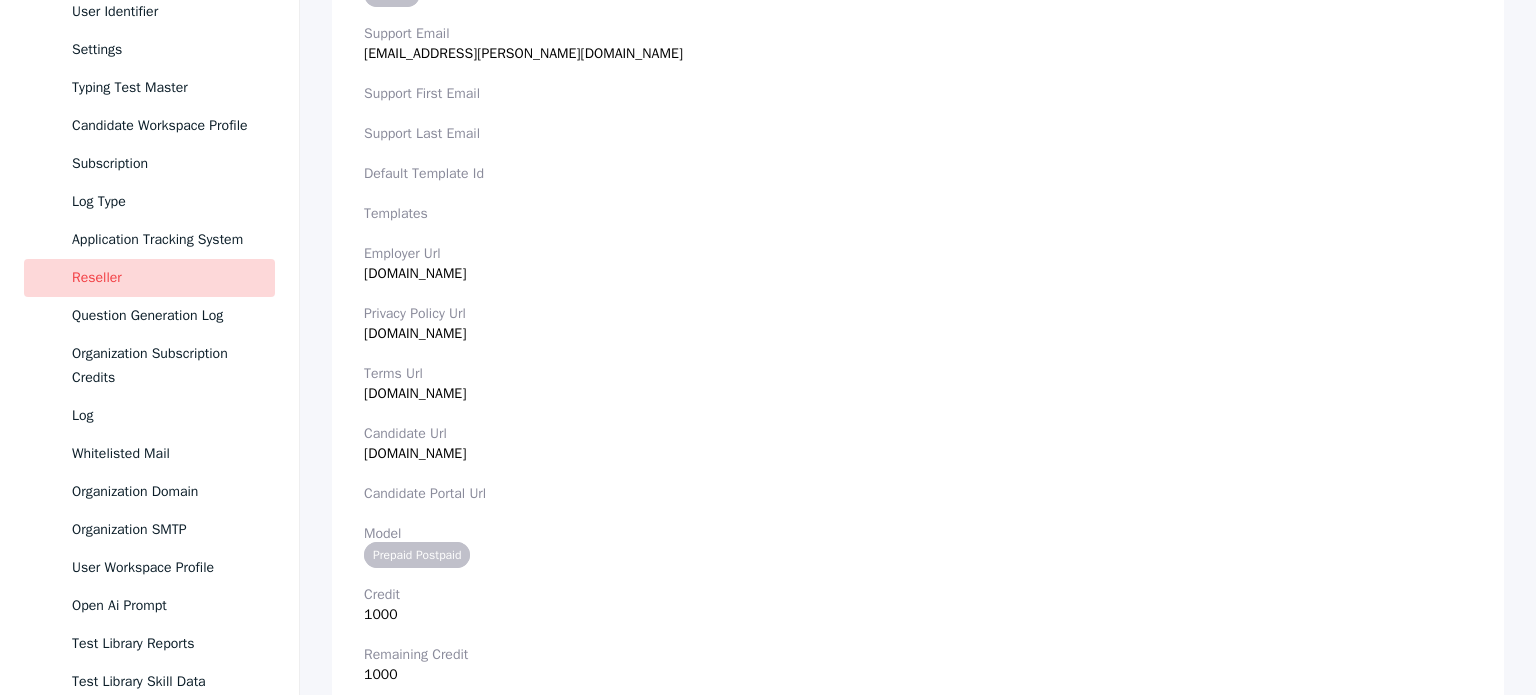 scroll, scrollTop: 736, scrollLeft: 0, axis: vertical 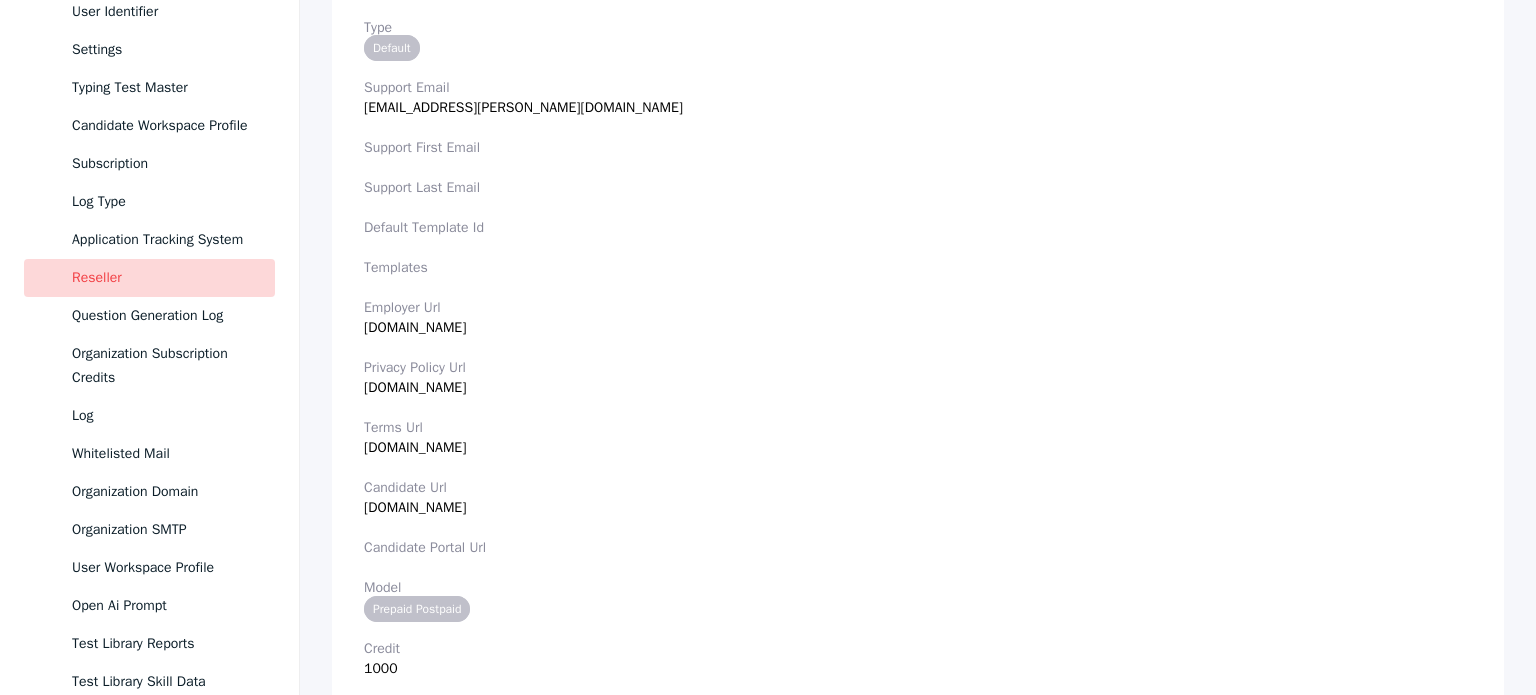 click on "Reseller" at bounding box center (165, 278) 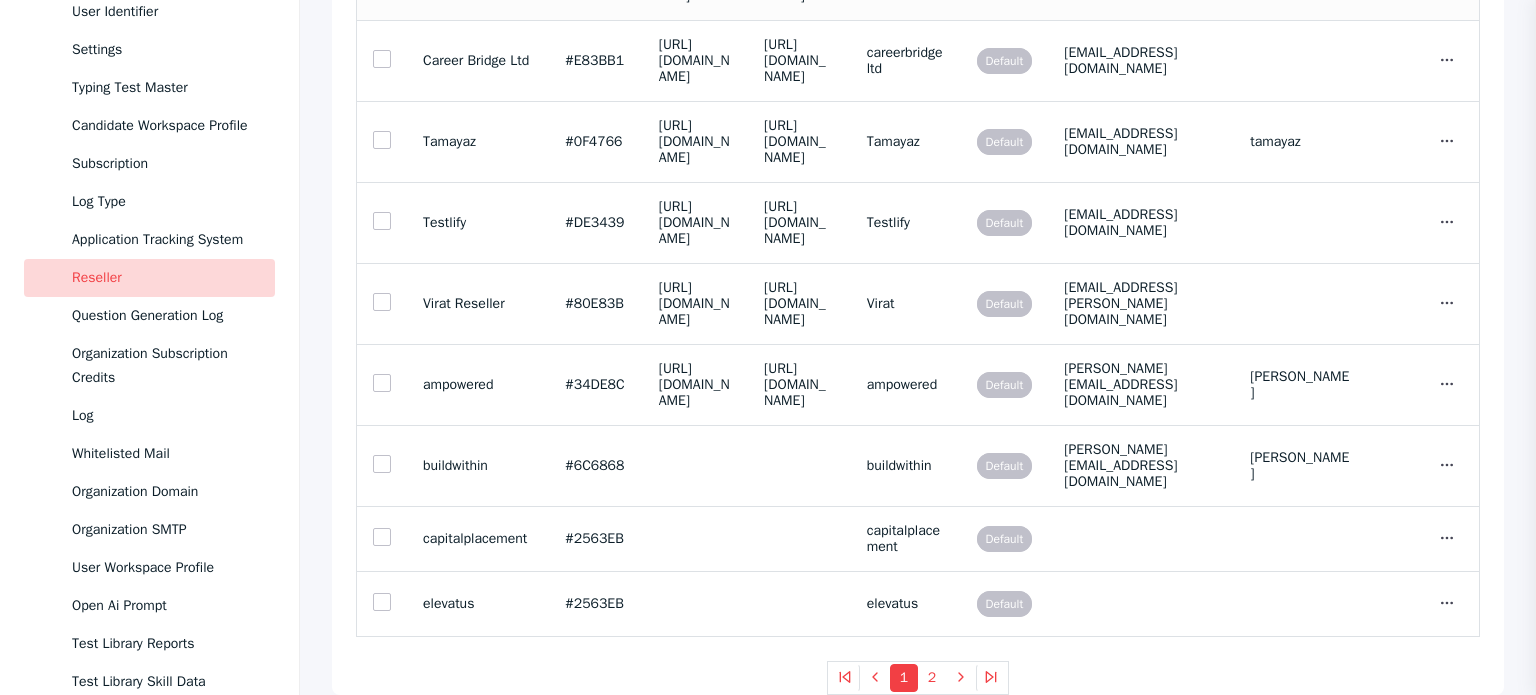 scroll, scrollTop: 447, scrollLeft: 0, axis: vertical 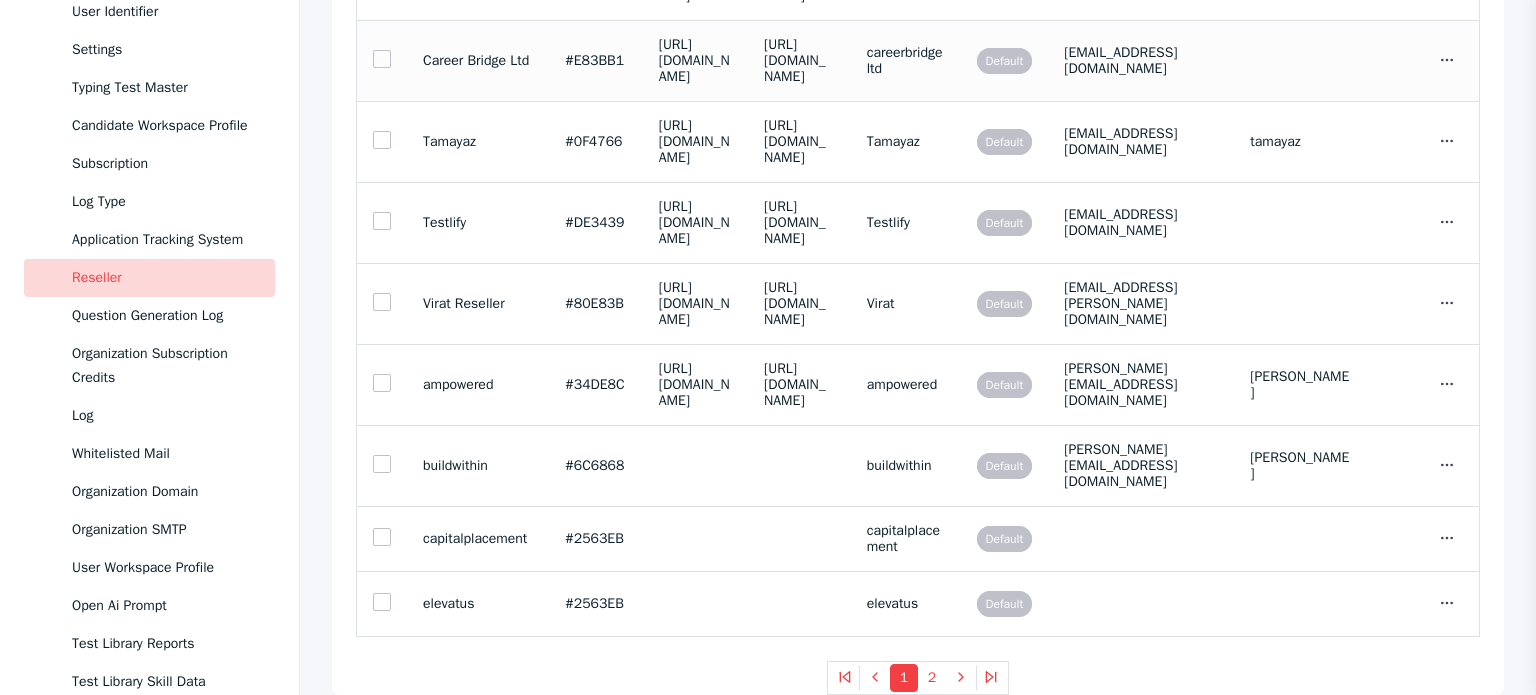 click on "Career Bridge Ltd" at bounding box center [478, 61] 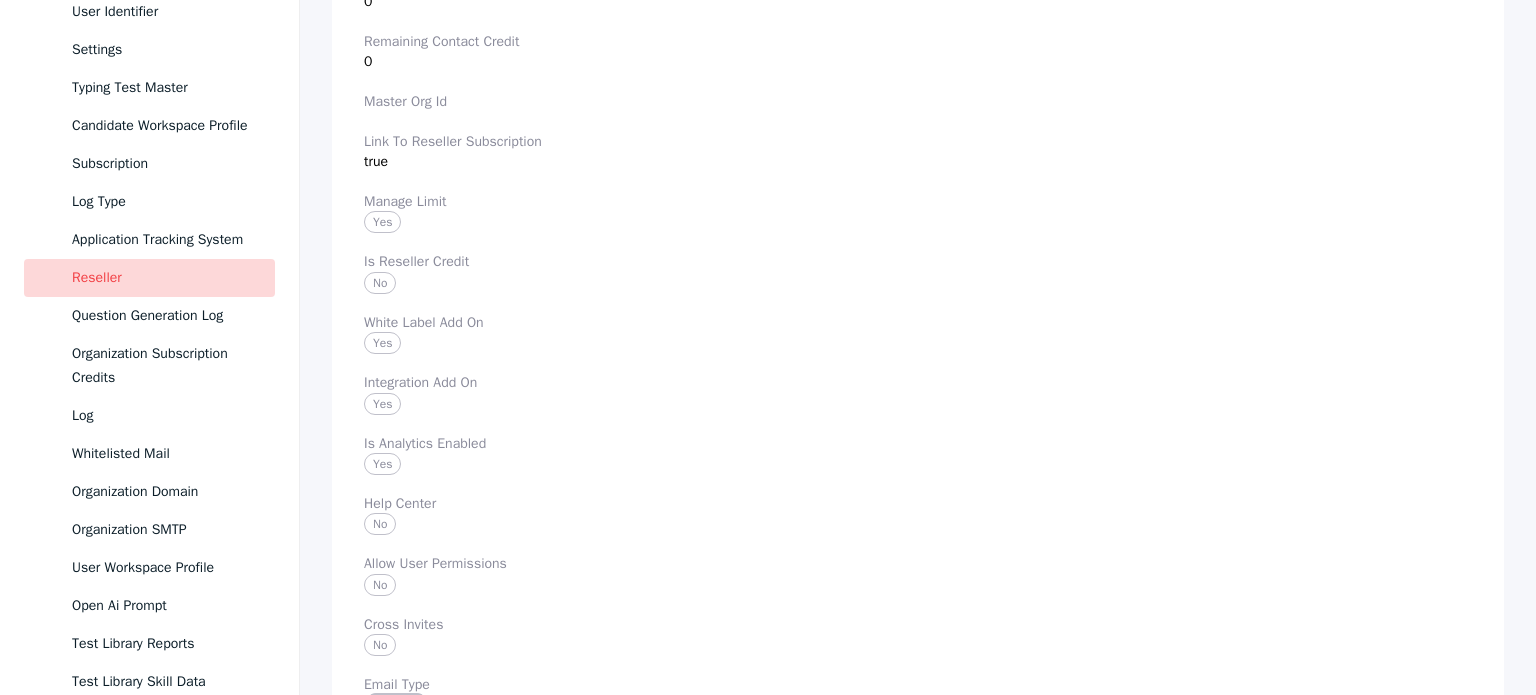 scroll, scrollTop: 1912, scrollLeft: 0, axis: vertical 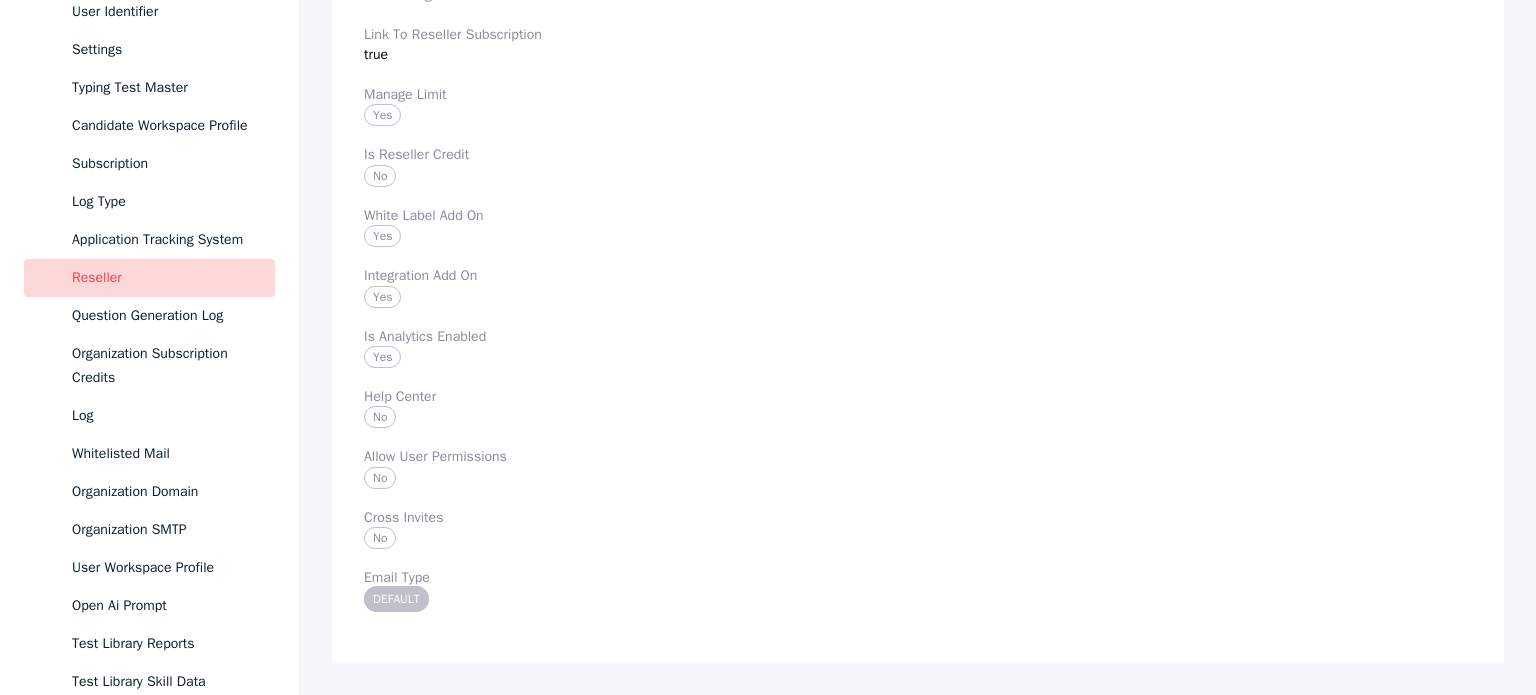 click on "Reseller" at bounding box center (165, 278) 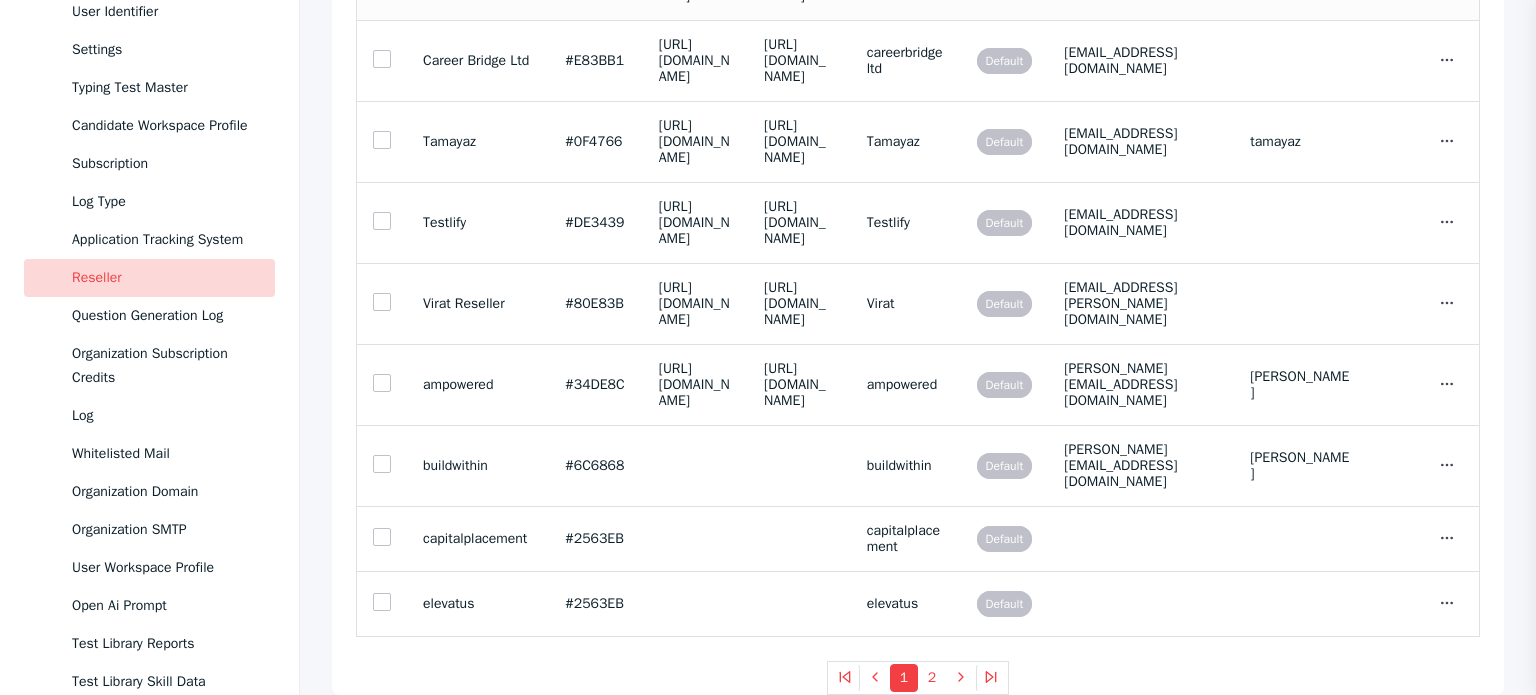 scroll, scrollTop: 494, scrollLeft: 0, axis: vertical 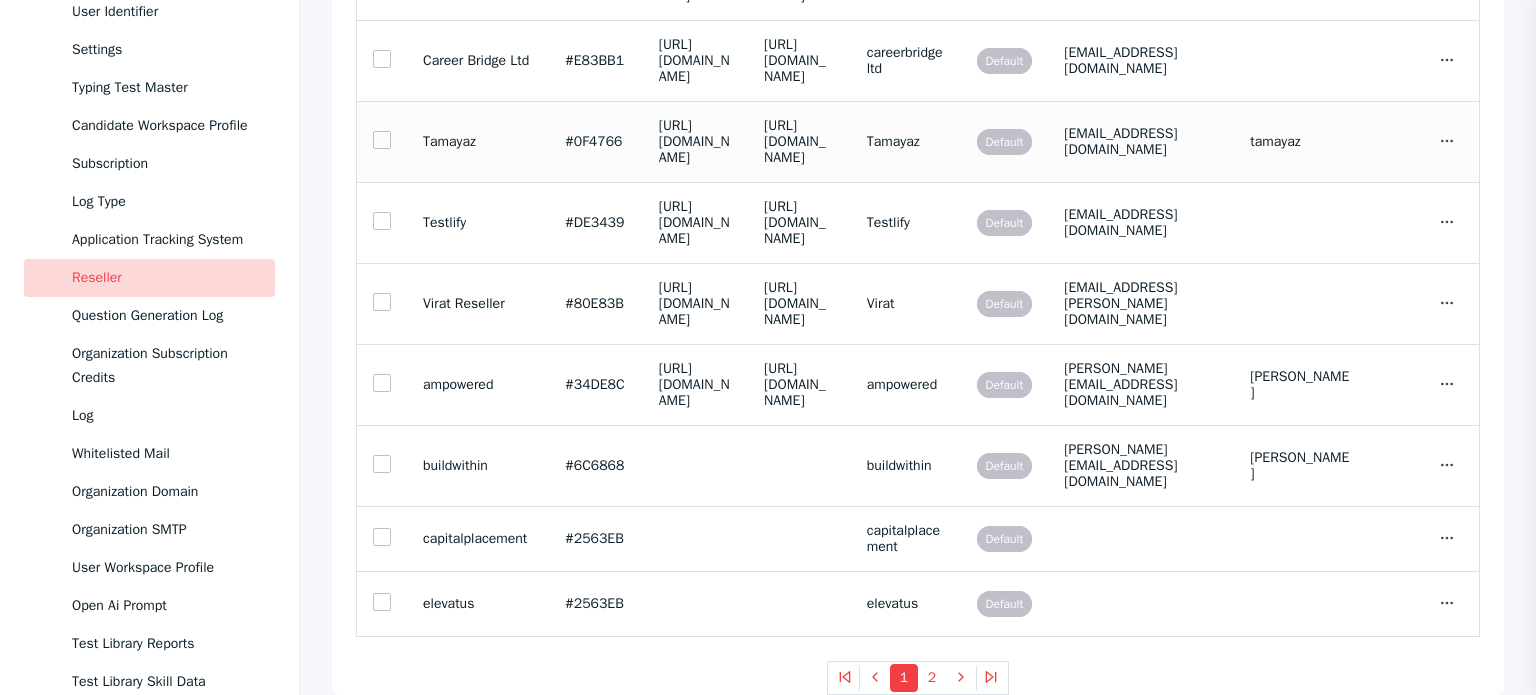 click on "Tamayaz" at bounding box center [478, 142] 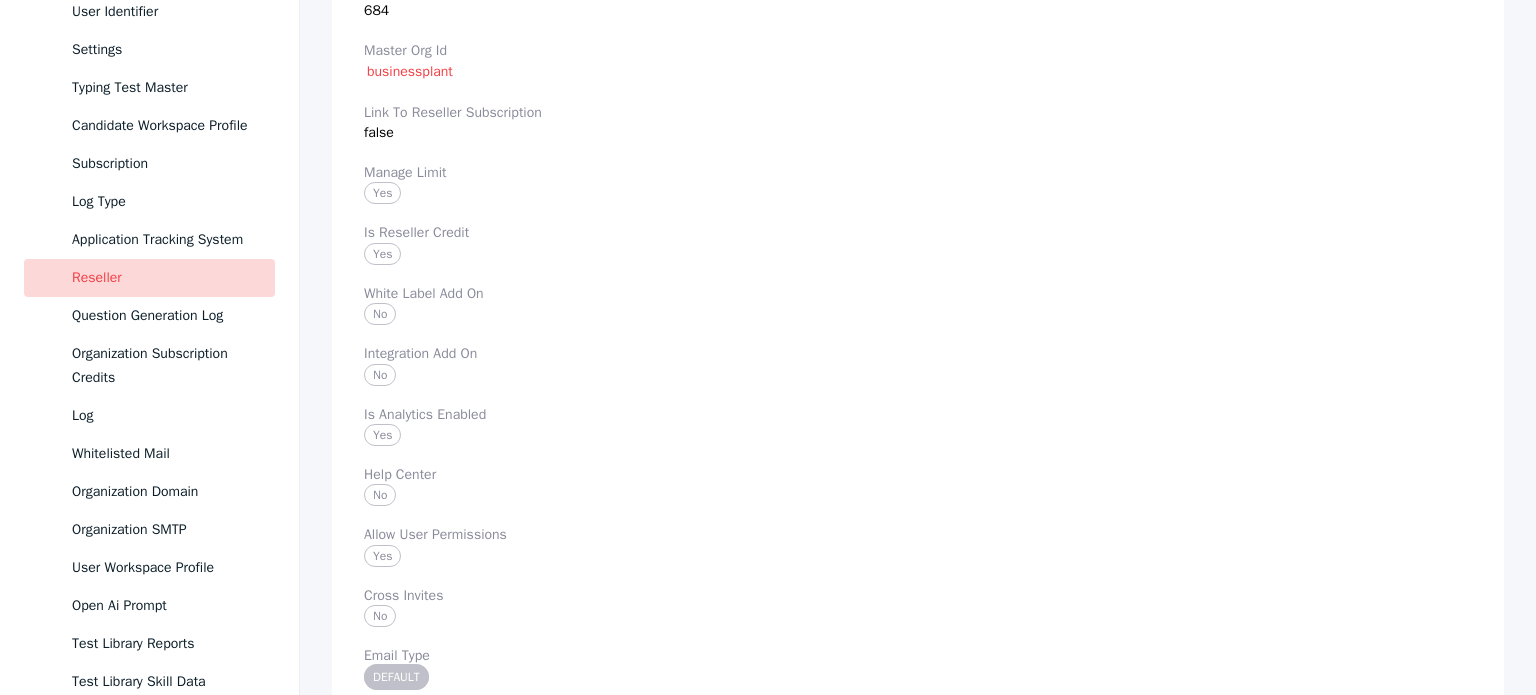 scroll, scrollTop: 1880, scrollLeft: 0, axis: vertical 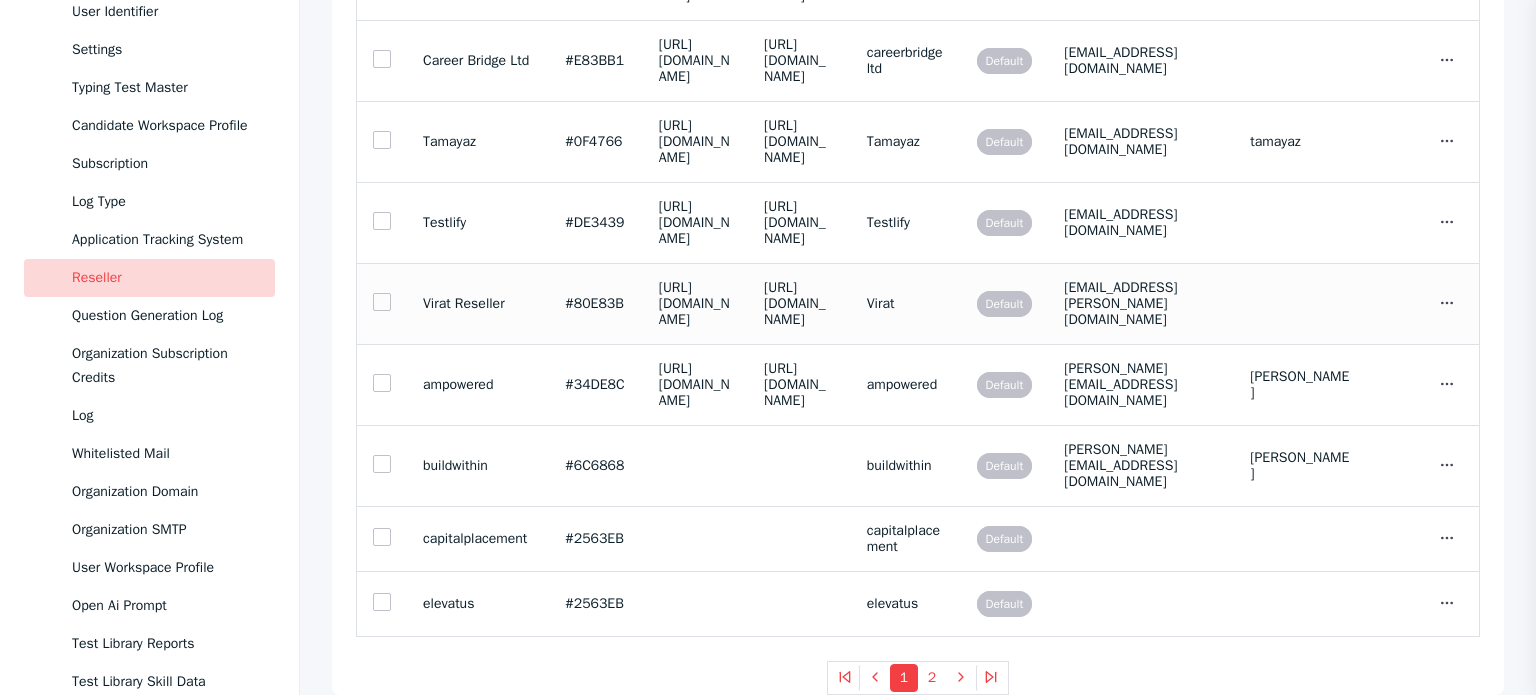 click on "Virat Reseller" at bounding box center [478, 304] 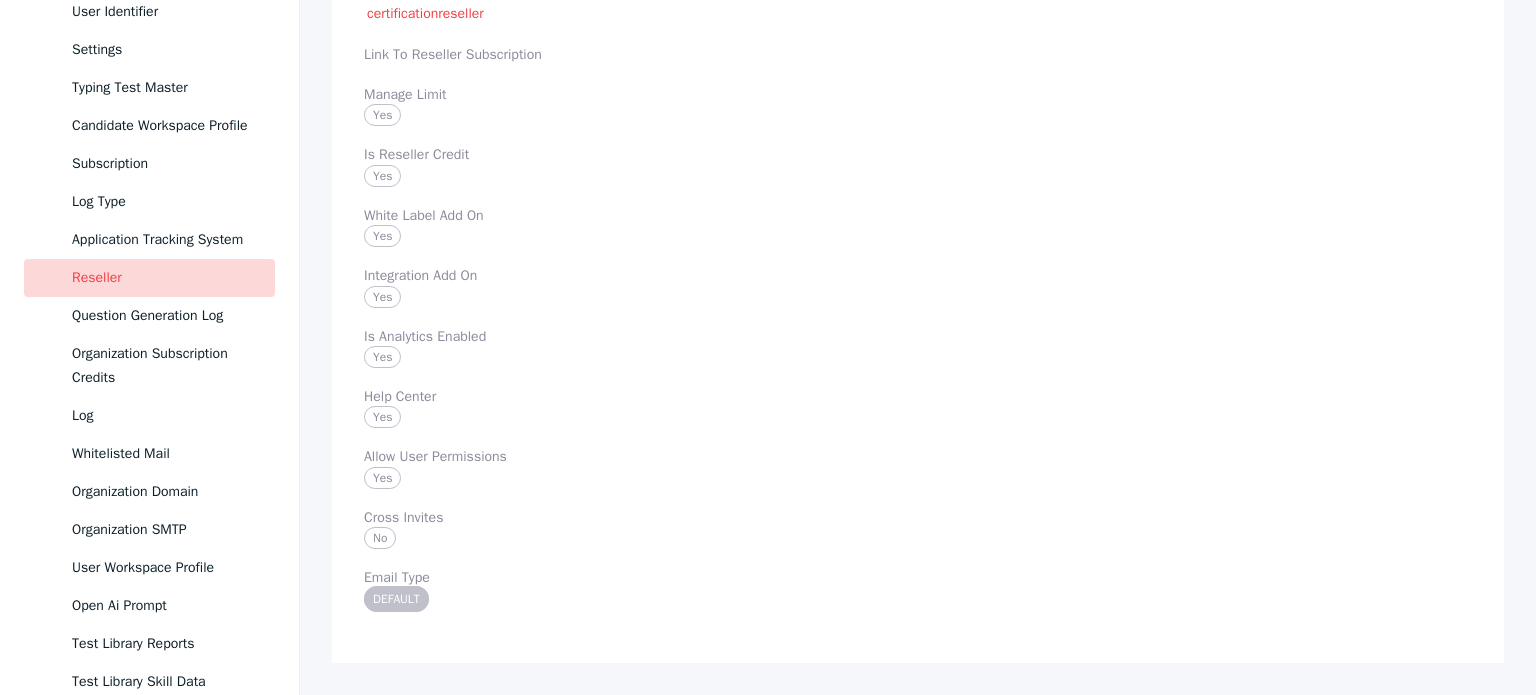 scroll, scrollTop: 1967, scrollLeft: 0, axis: vertical 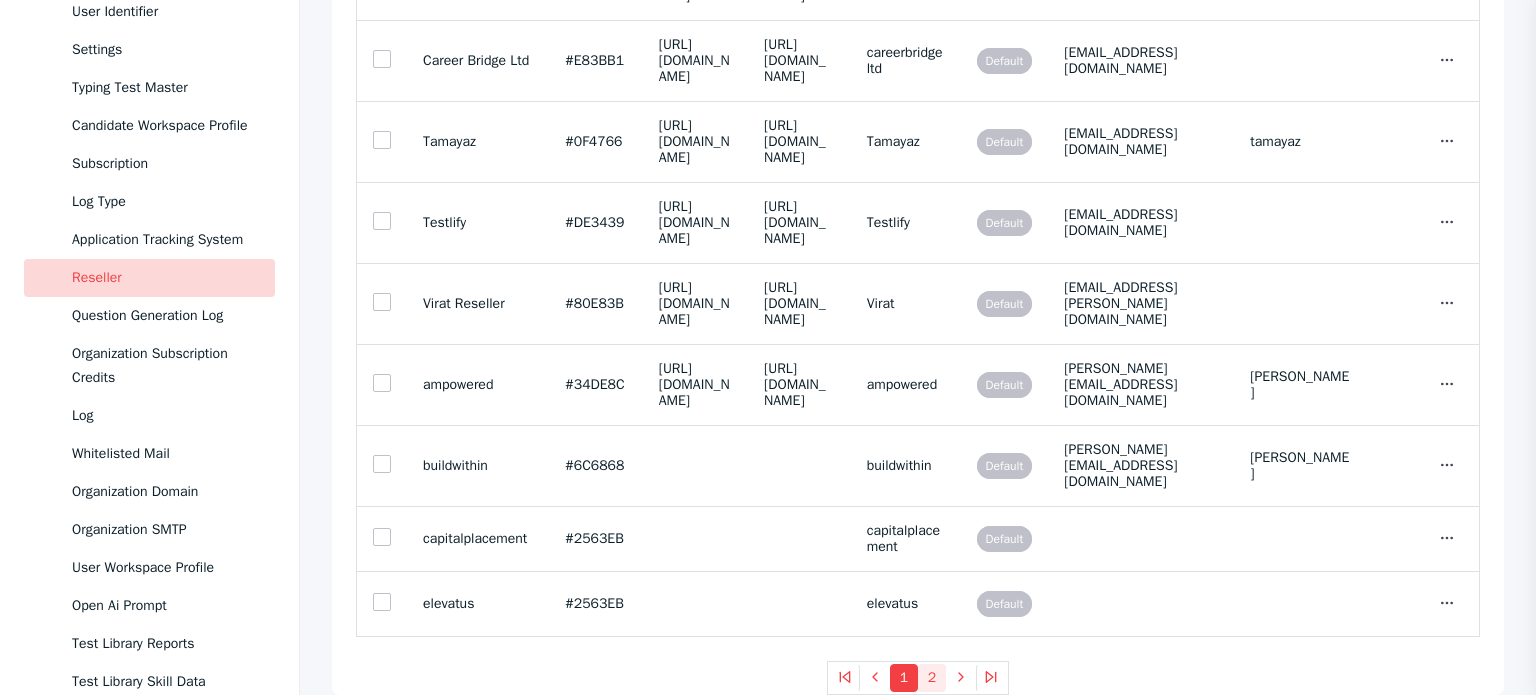 click on "2" at bounding box center [932, 678] 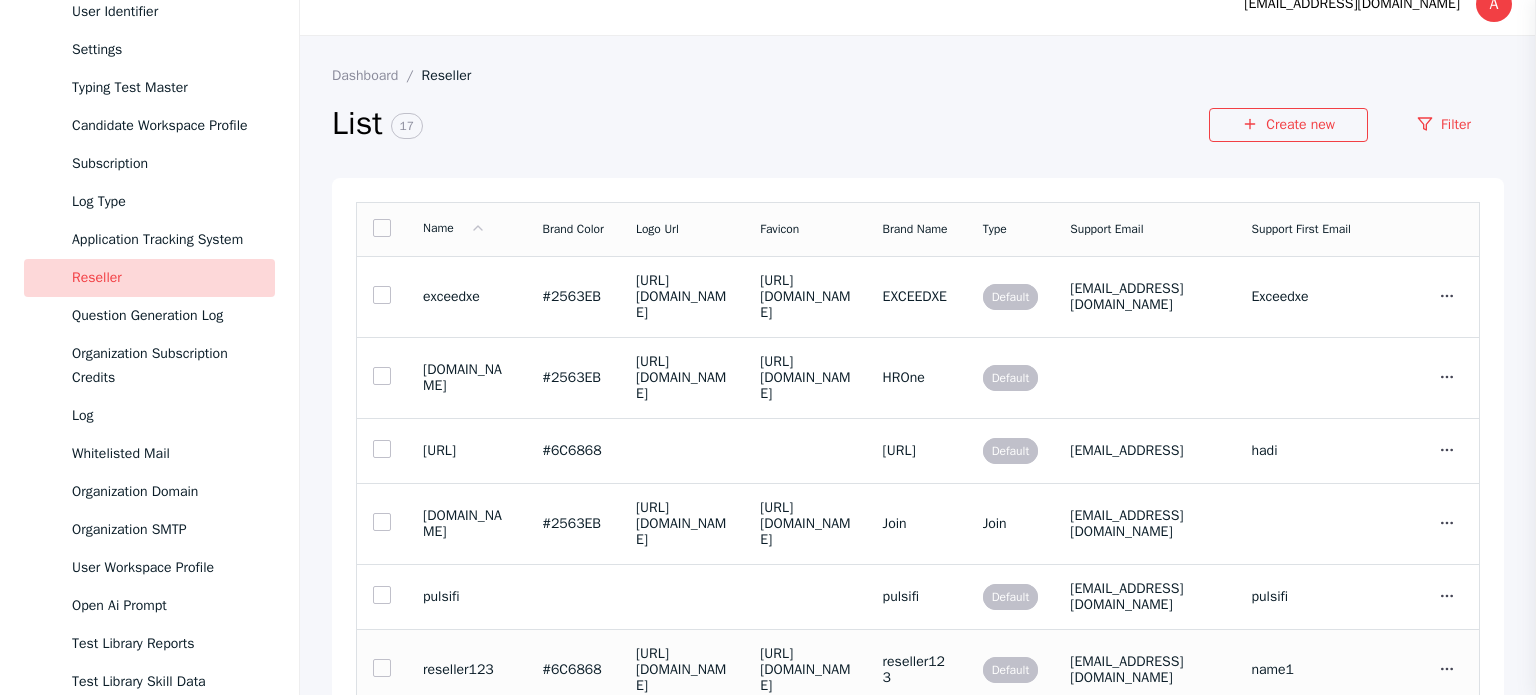 scroll, scrollTop: 27, scrollLeft: 0, axis: vertical 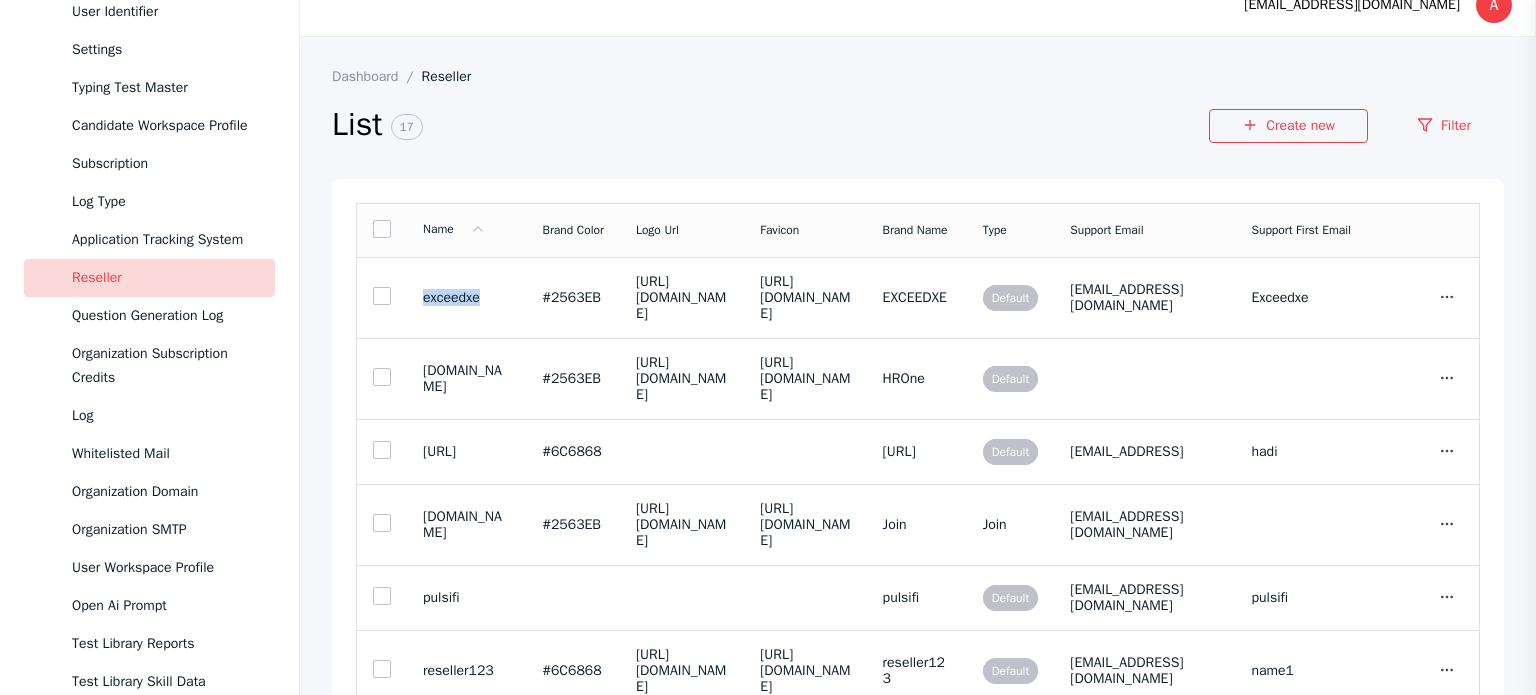 drag, startPoint x: 477, startPoint y: 343, endPoint x: 423, endPoint y: 344, distance: 54.00926 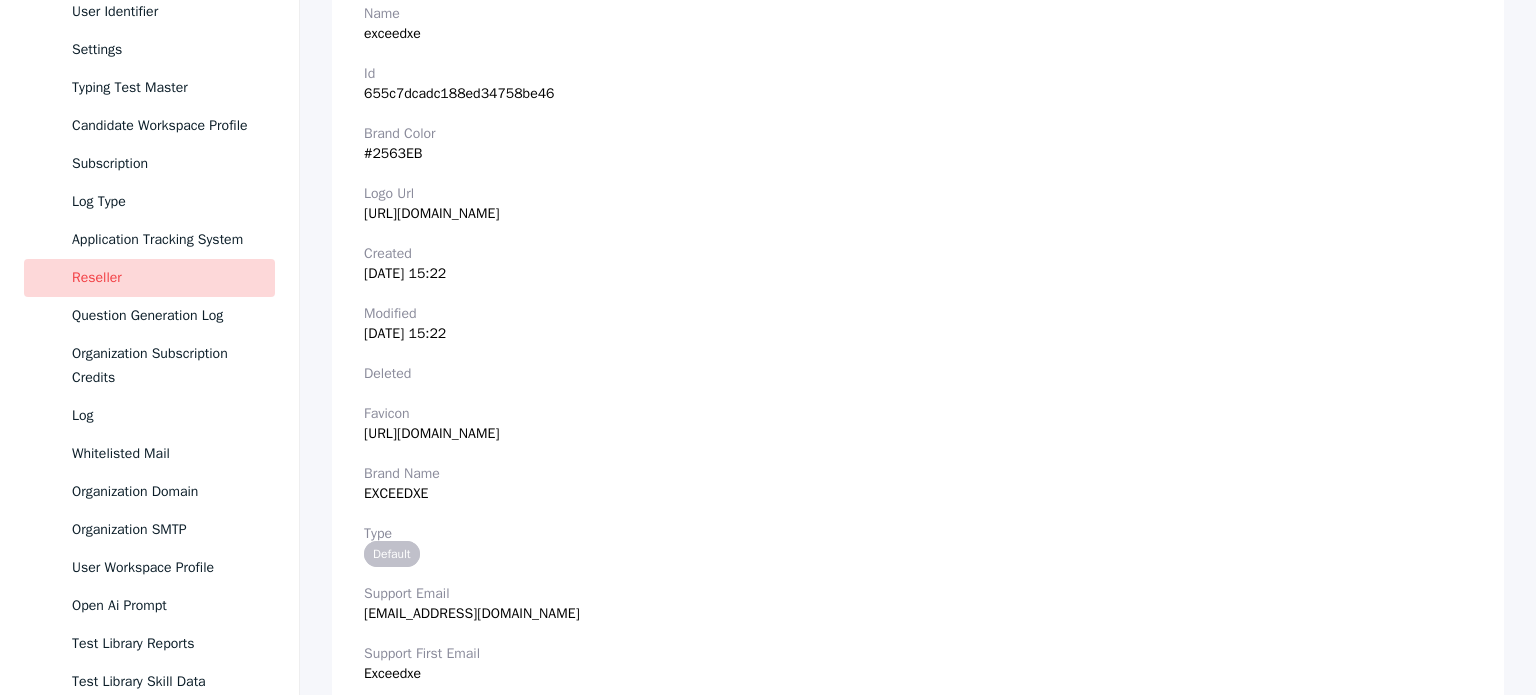 scroll, scrollTop: 0, scrollLeft: 0, axis: both 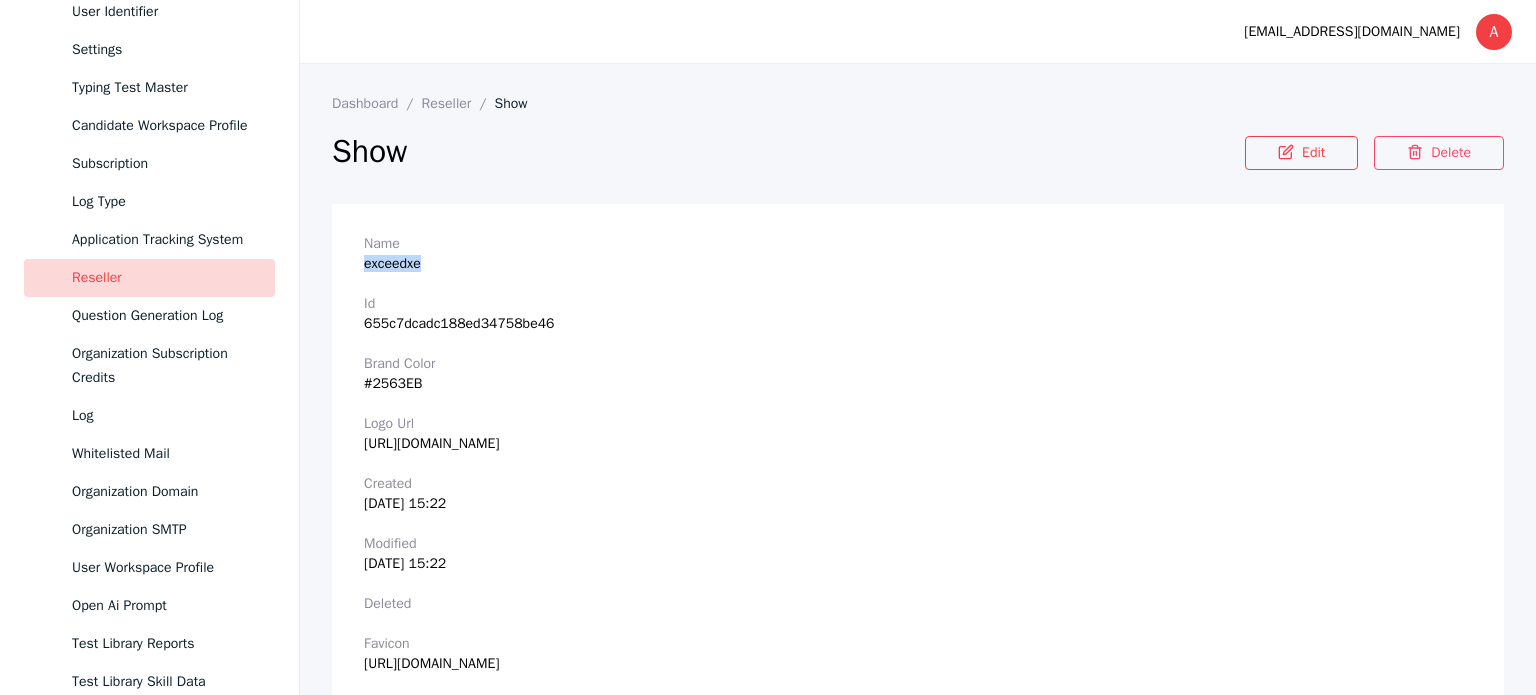 drag, startPoint x: 421, startPoint y: 262, endPoint x: 360, endPoint y: 263, distance: 61.008198 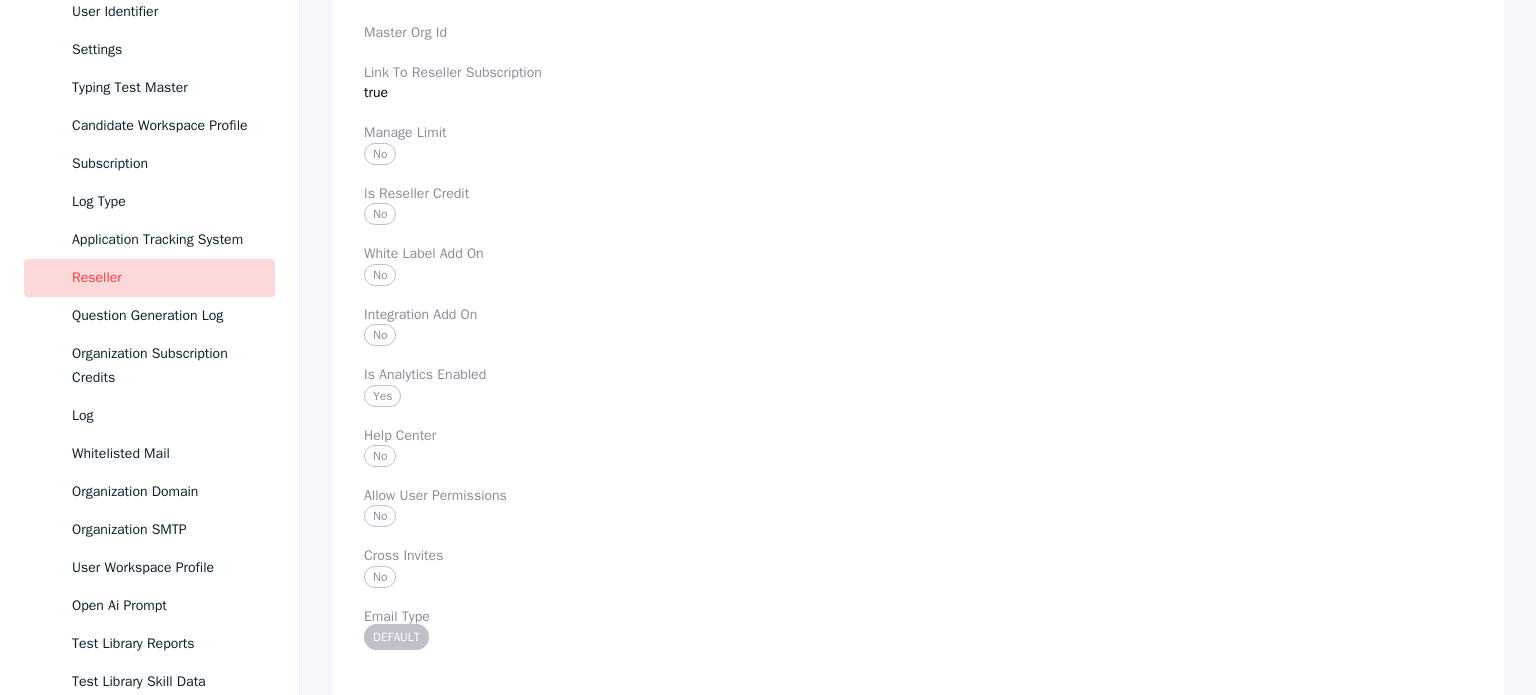 scroll, scrollTop: 1914, scrollLeft: 0, axis: vertical 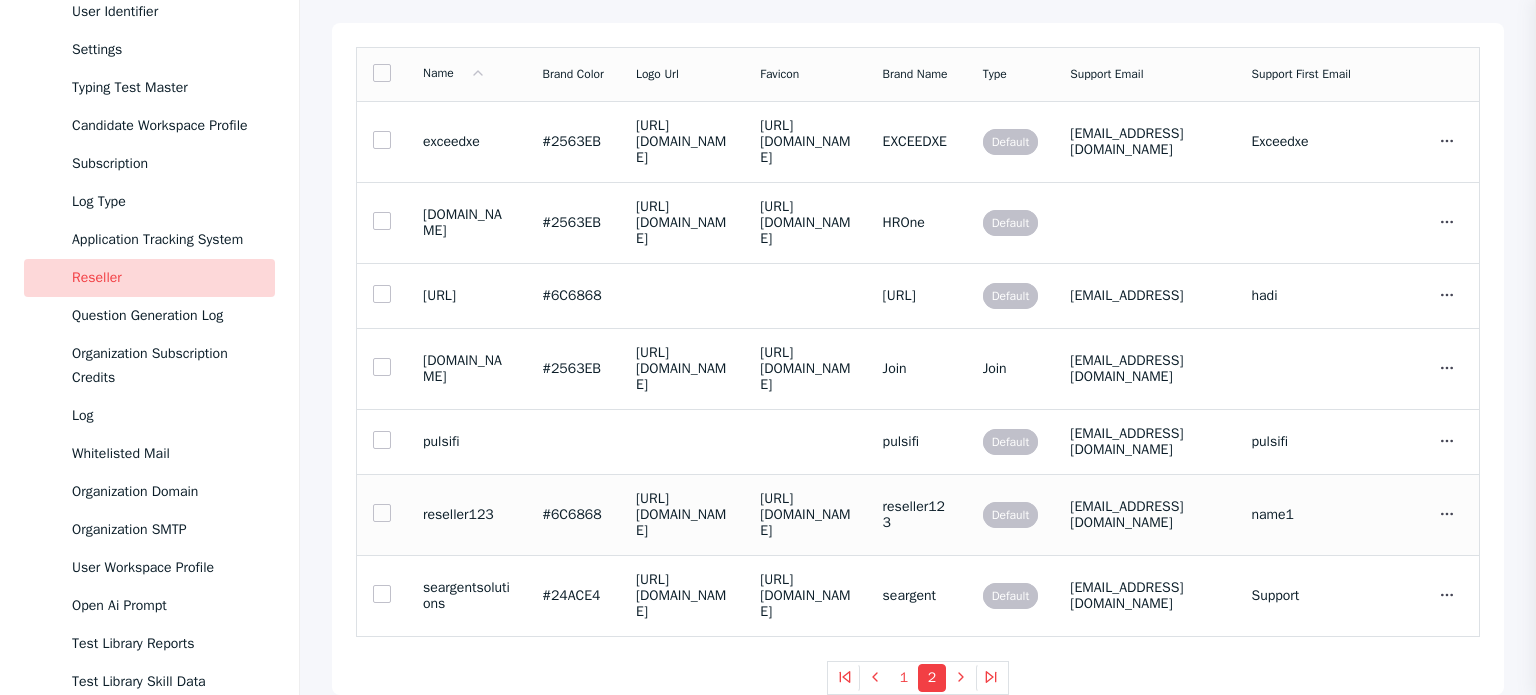 click on "reseller123" at bounding box center [467, 515] 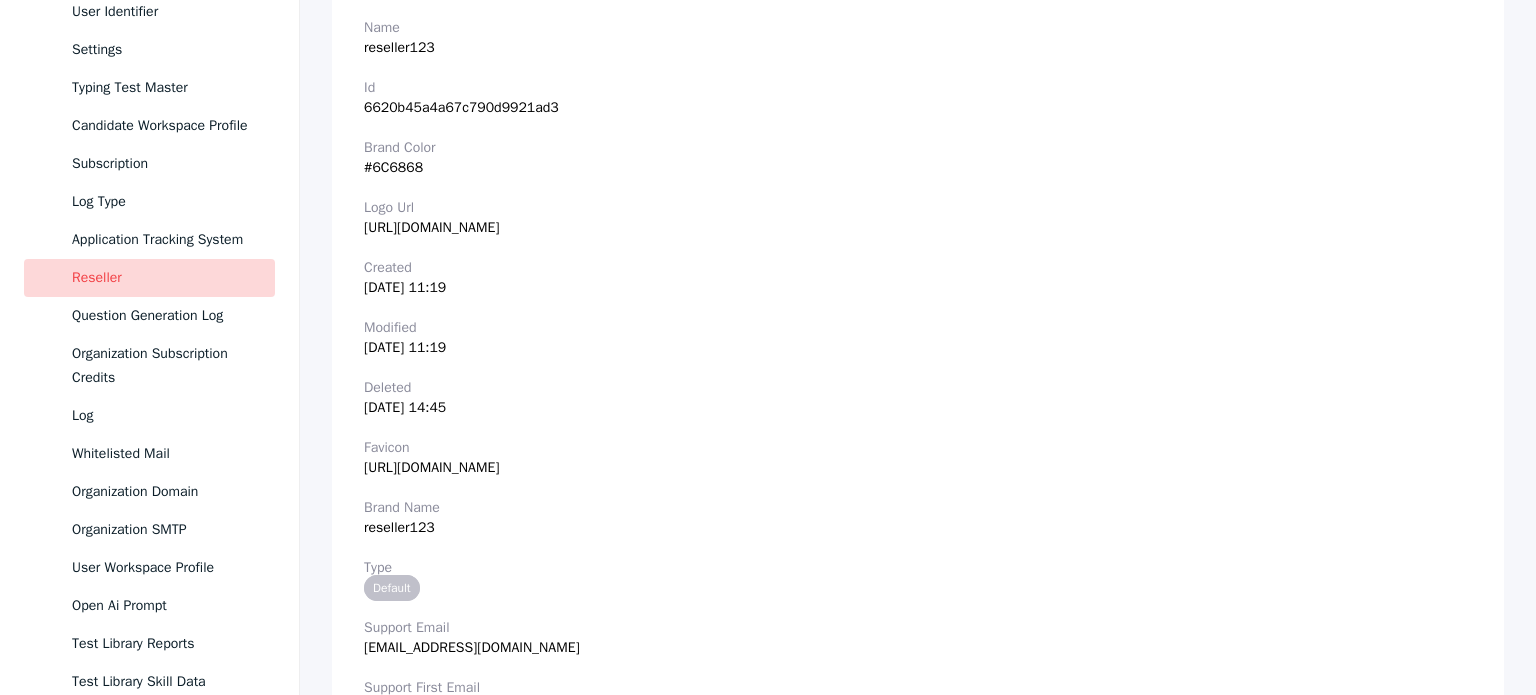 scroll, scrollTop: 0, scrollLeft: 0, axis: both 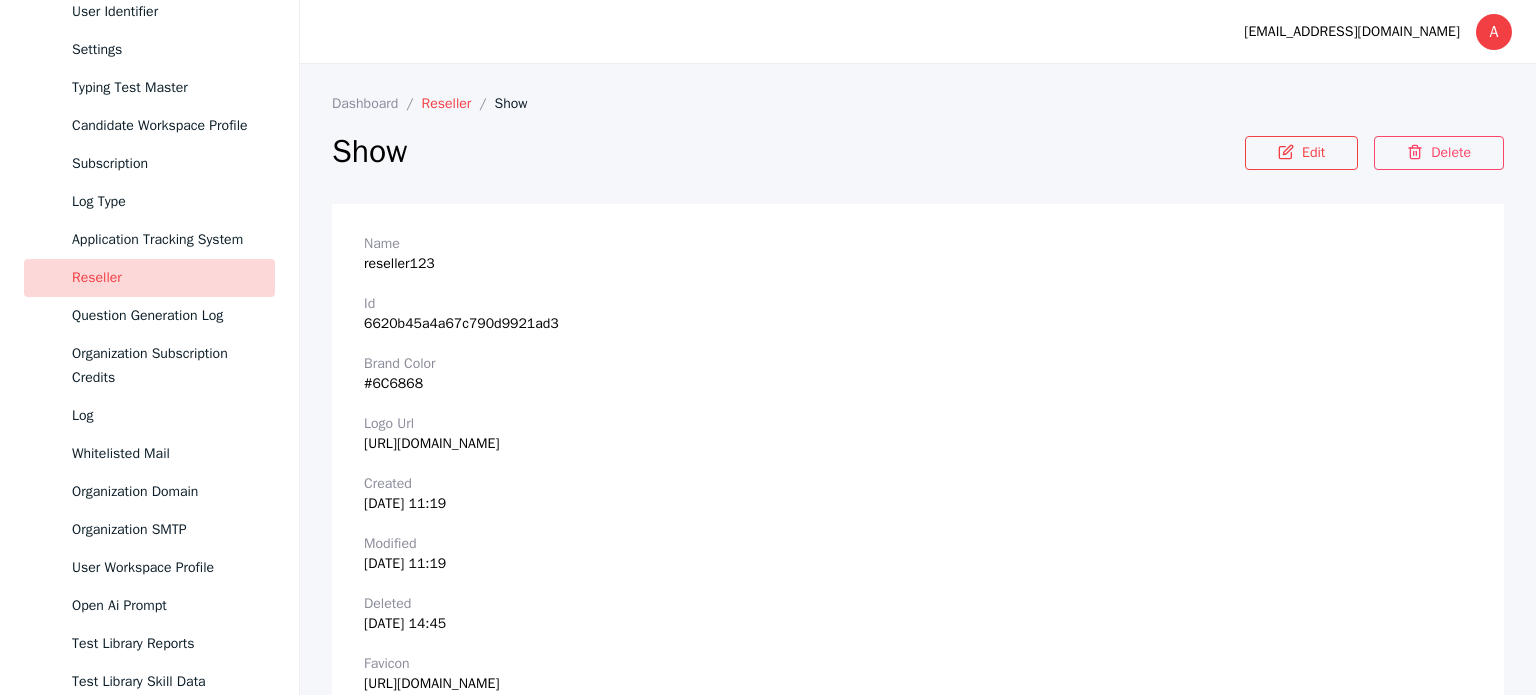 click on "Reseller" at bounding box center (458, 103) 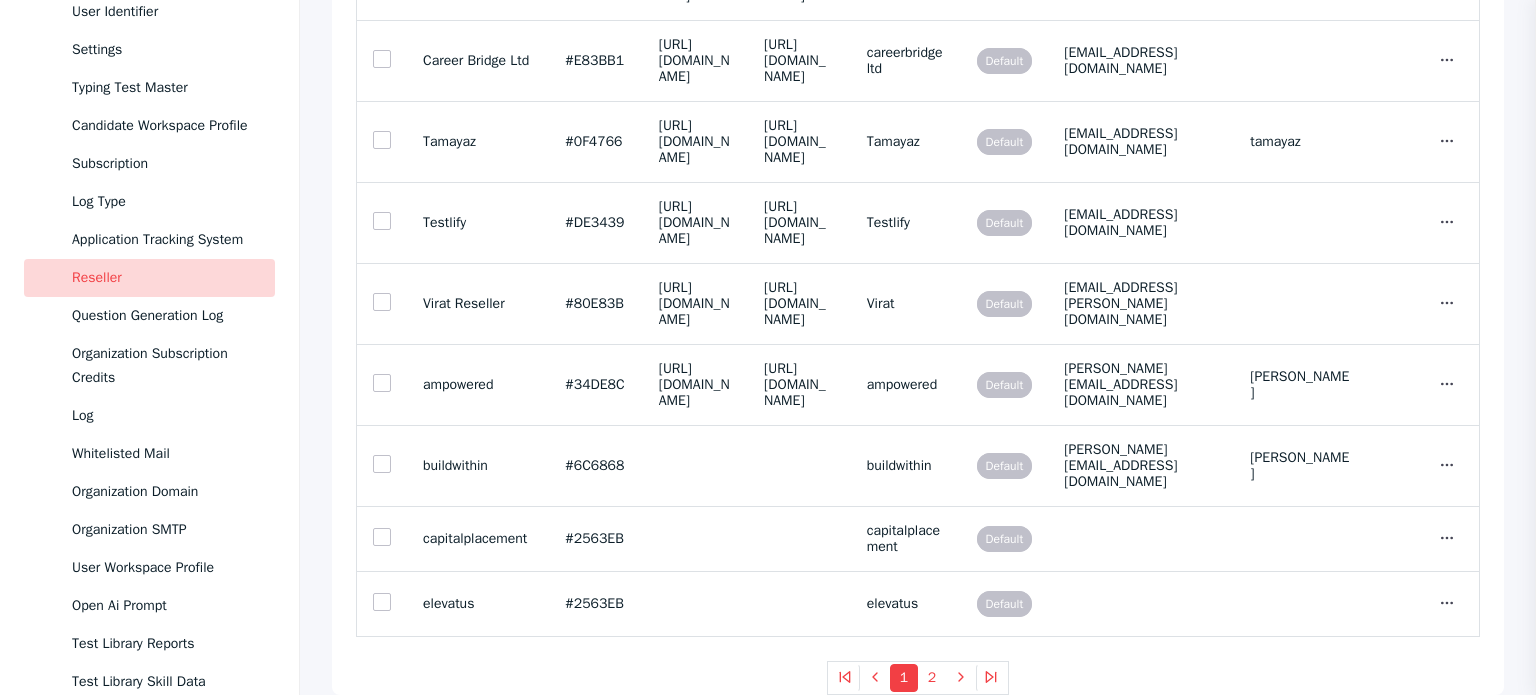 scroll, scrollTop: 1385, scrollLeft: 0, axis: vertical 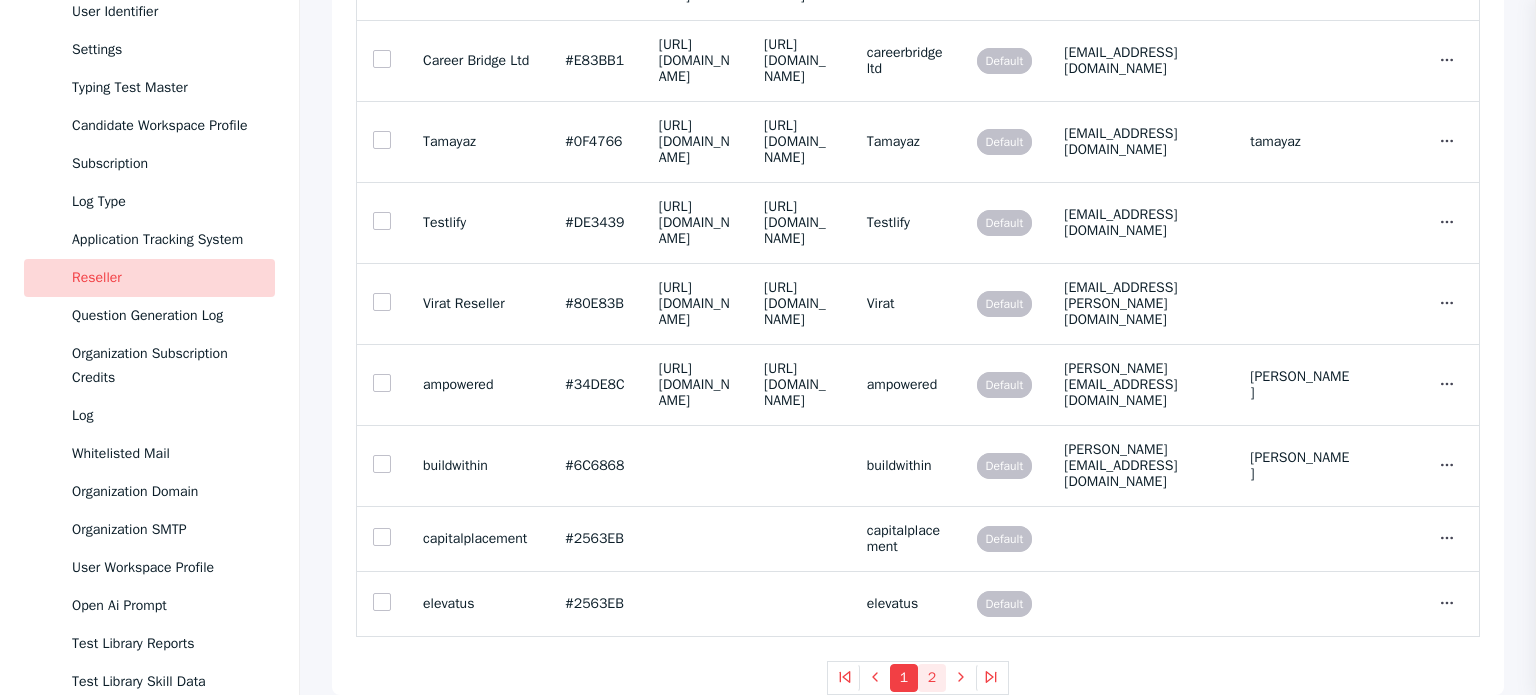 click on "2" at bounding box center [932, 678] 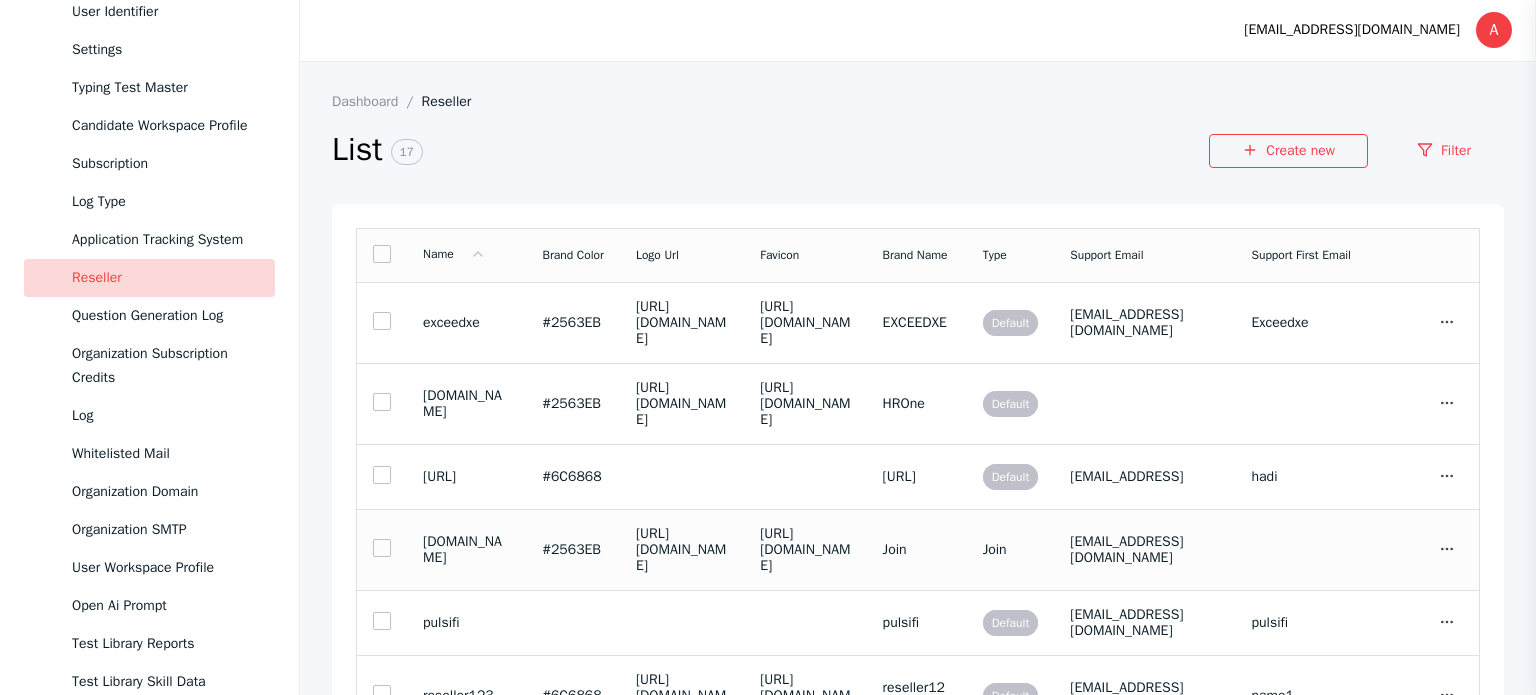 scroll, scrollTop: 0, scrollLeft: 0, axis: both 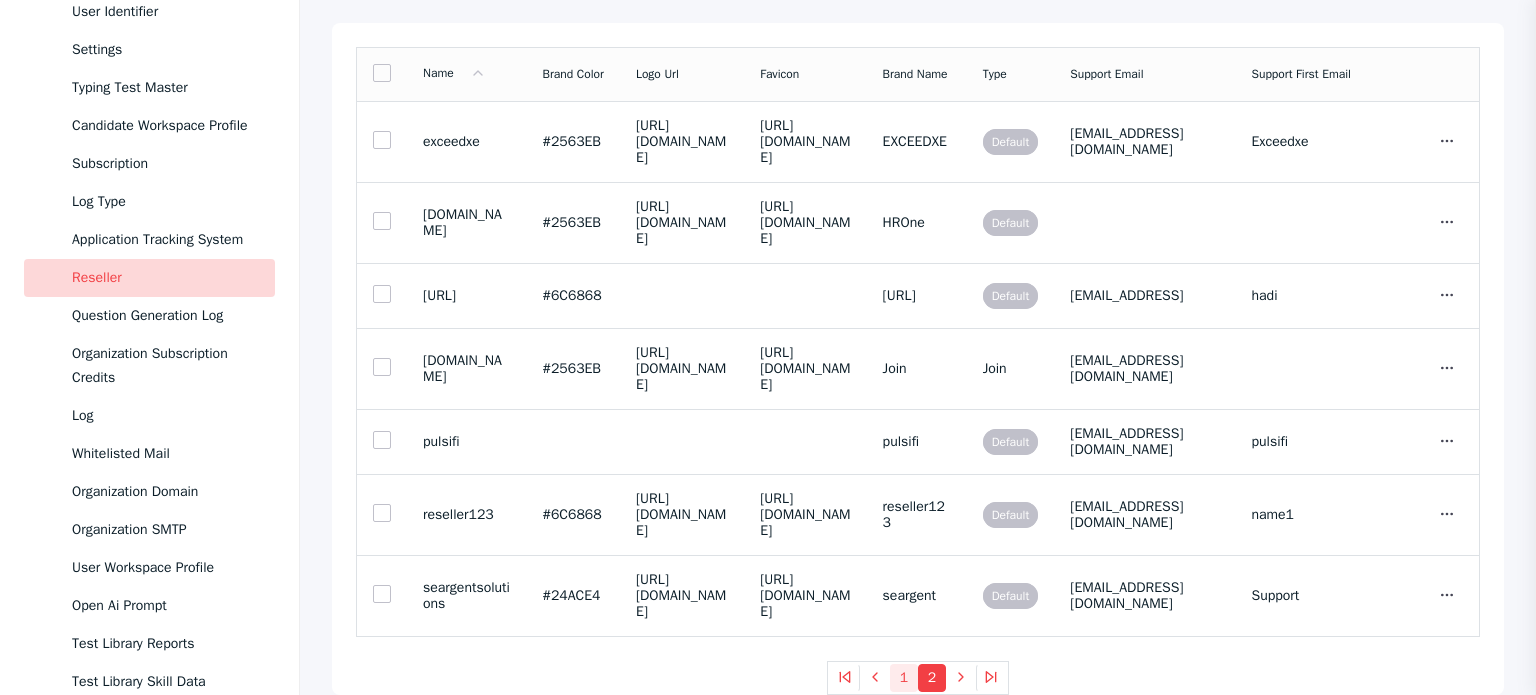 click on "1" at bounding box center [904, 678] 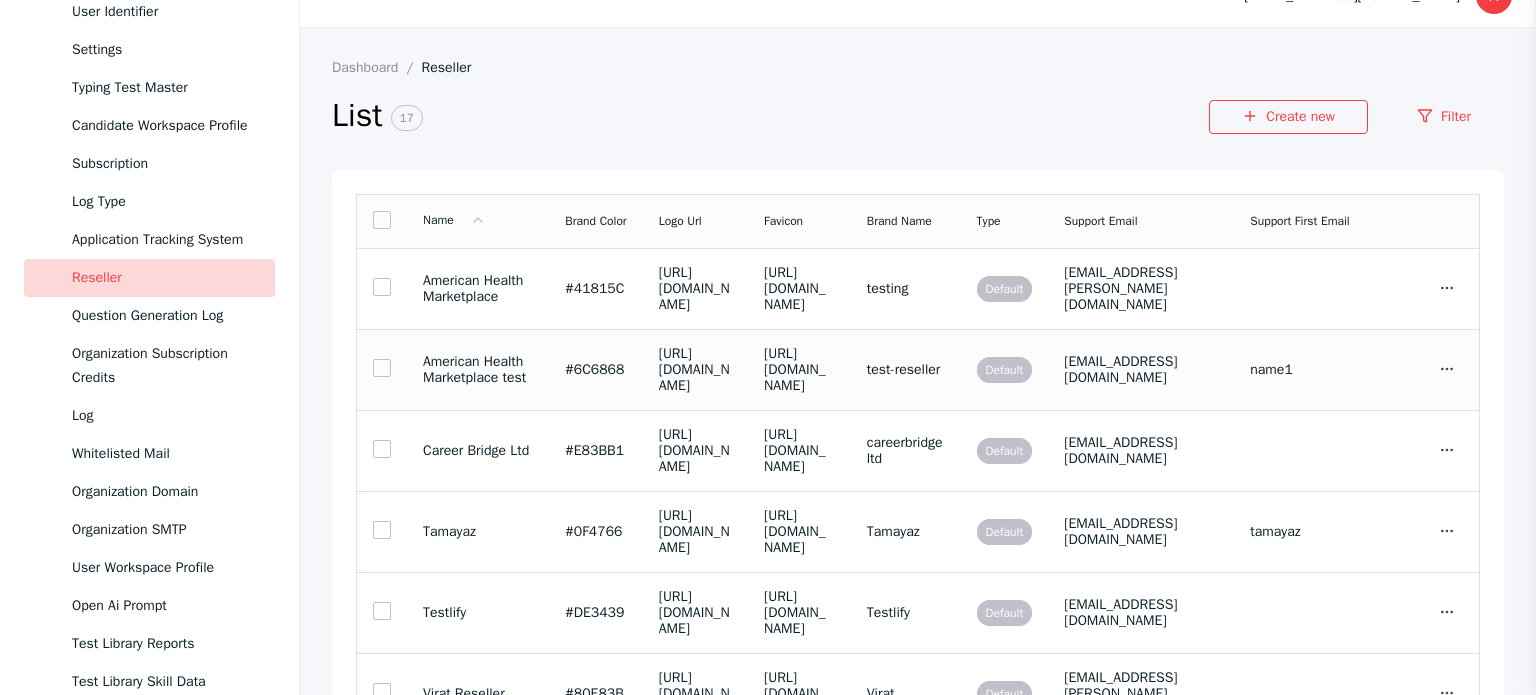 scroll, scrollTop: 0, scrollLeft: 0, axis: both 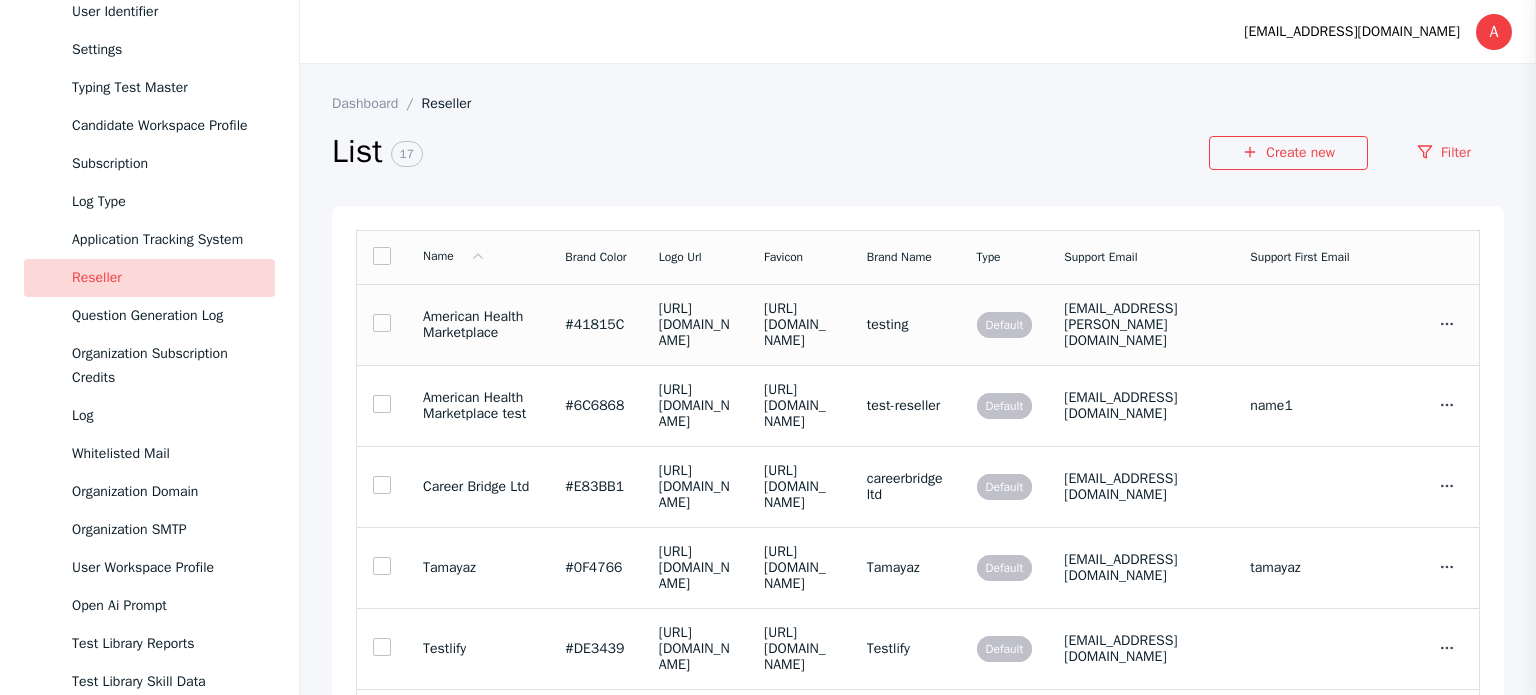 click on "American Health Marketplace" at bounding box center [478, 325] 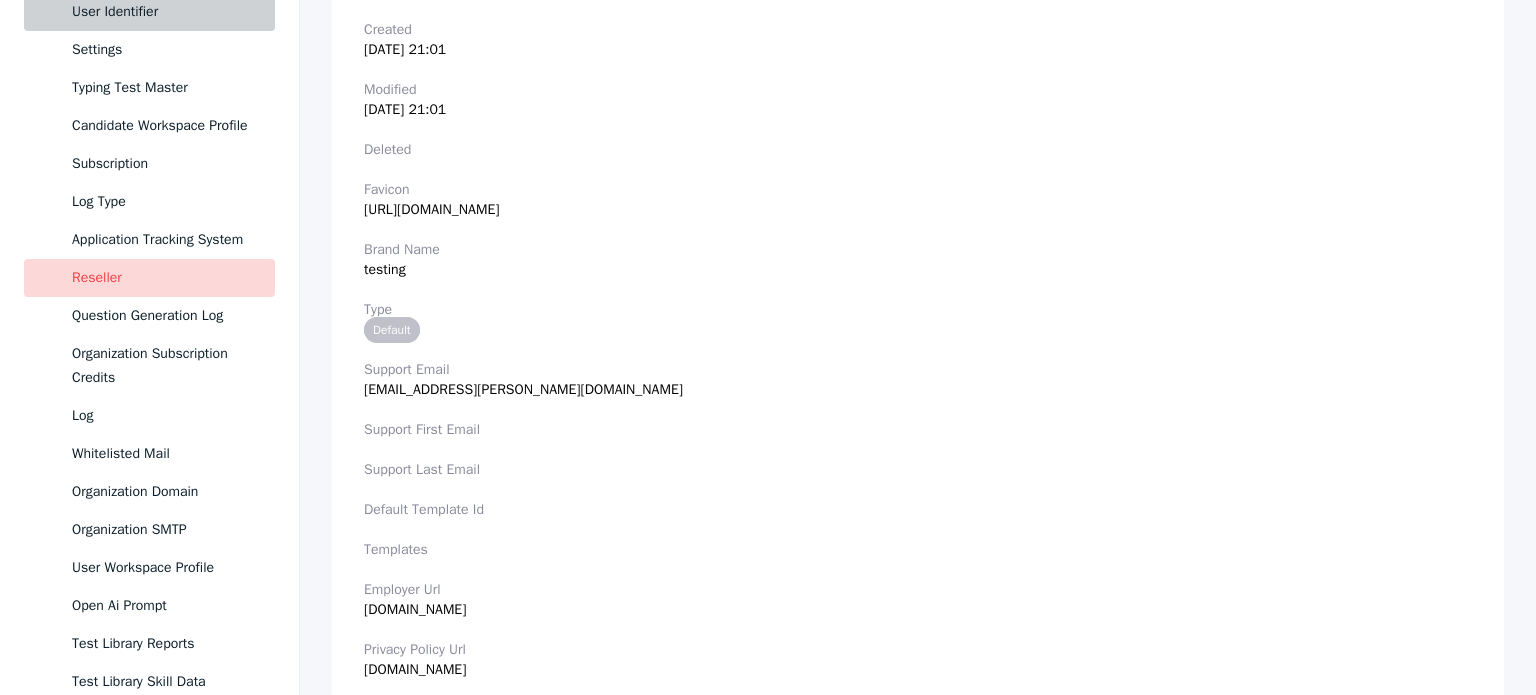 scroll, scrollTop: 448, scrollLeft: 0, axis: vertical 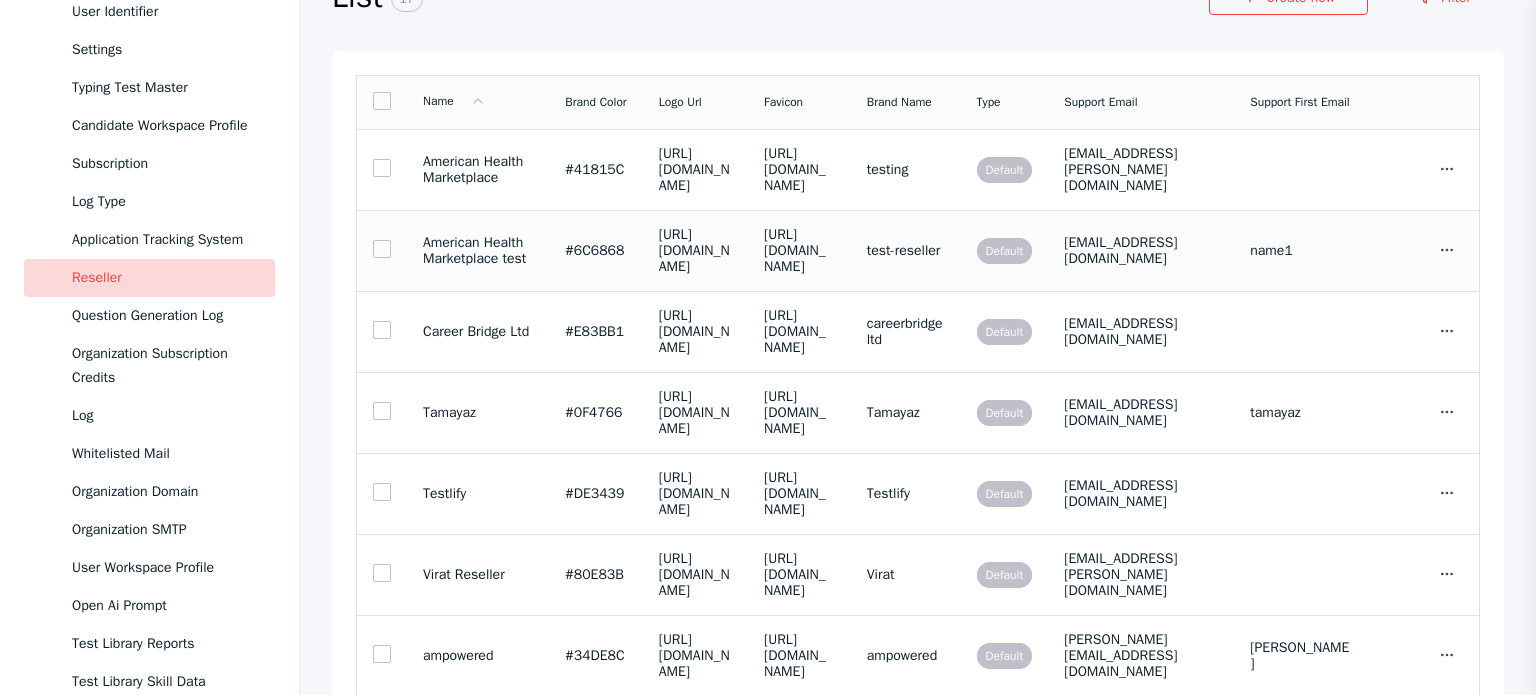 click on "American Health Marketplace test" at bounding box center [478, 251] 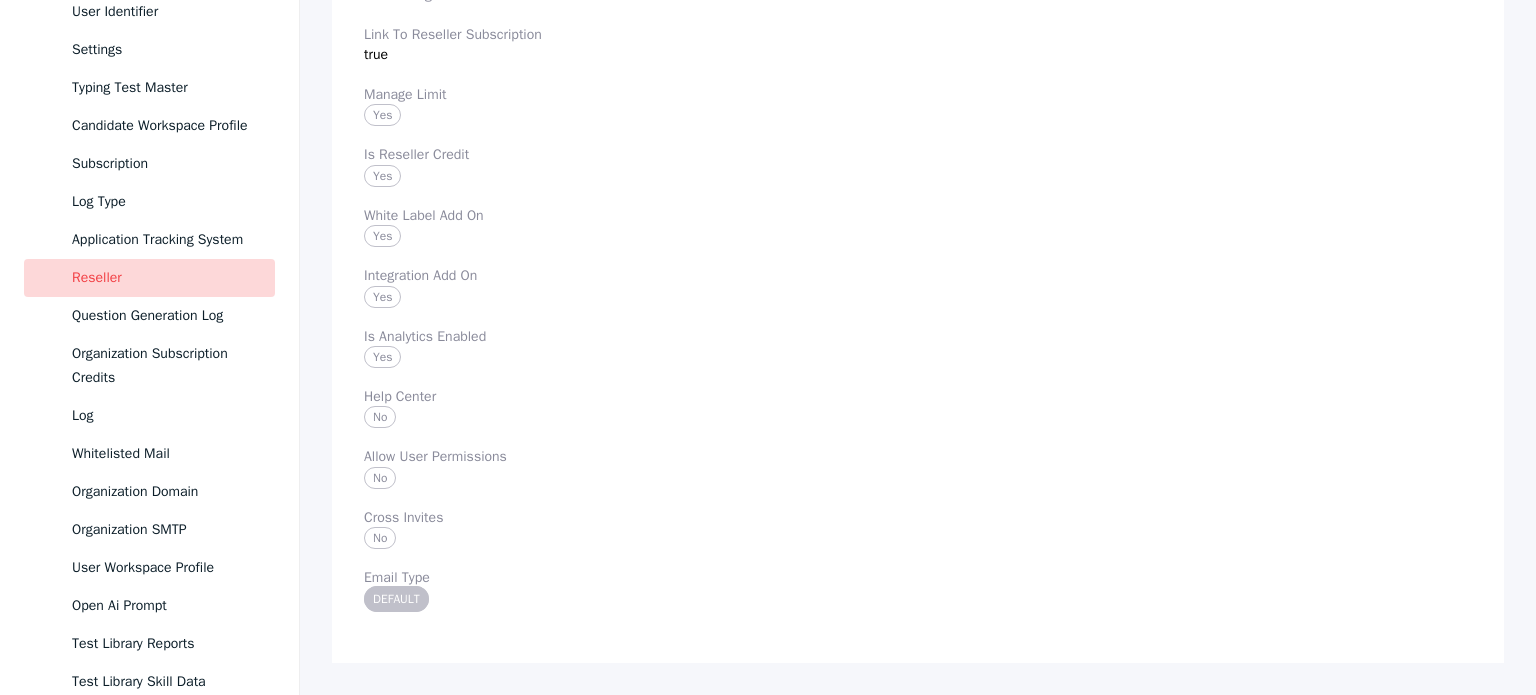 scroll, scrollTop: 1932, scrollLeft: 0, axis: vertical 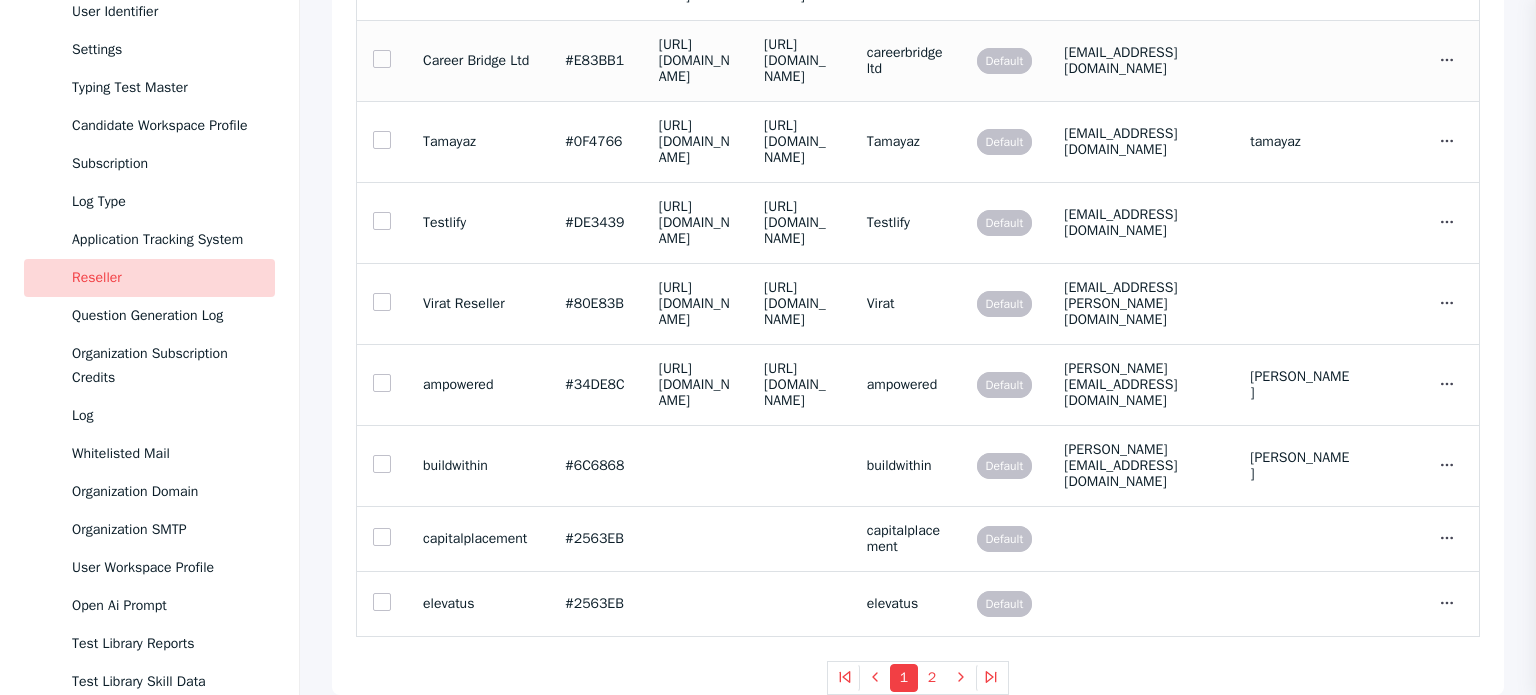 click on "Career Bridge Ltd" at bounding box center (478, 61) 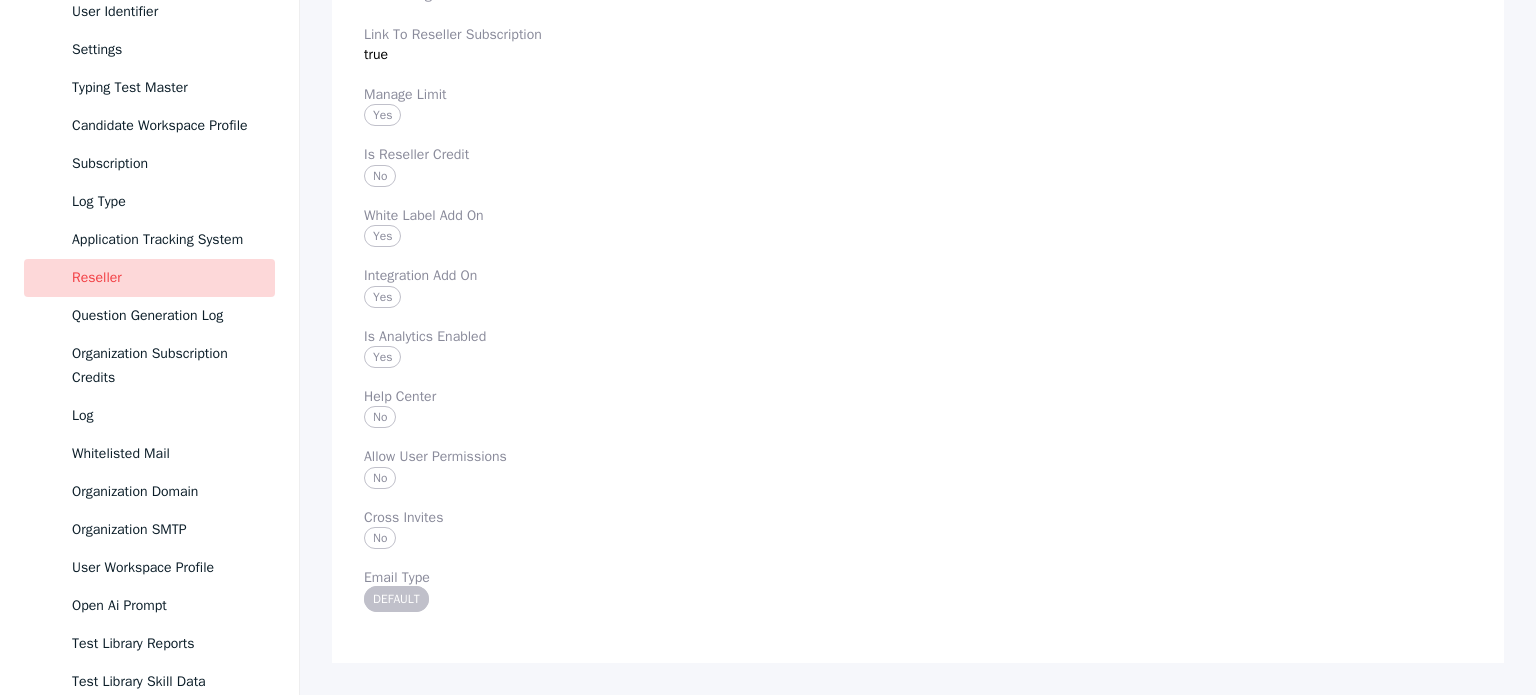 scroll, scrollTop: 1911, scrollLeft: 0, axis: vertical 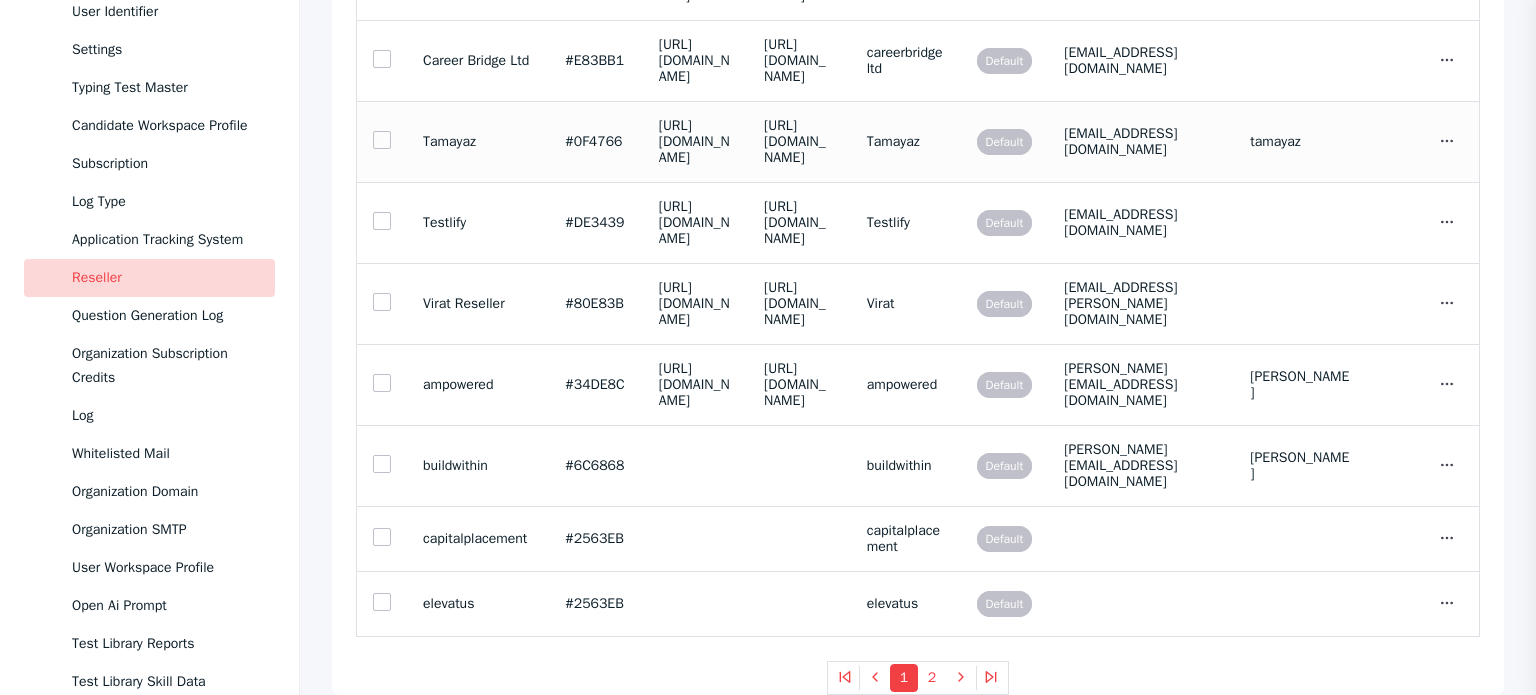 click on "Tamayaz" at bounding box center [478, 142] 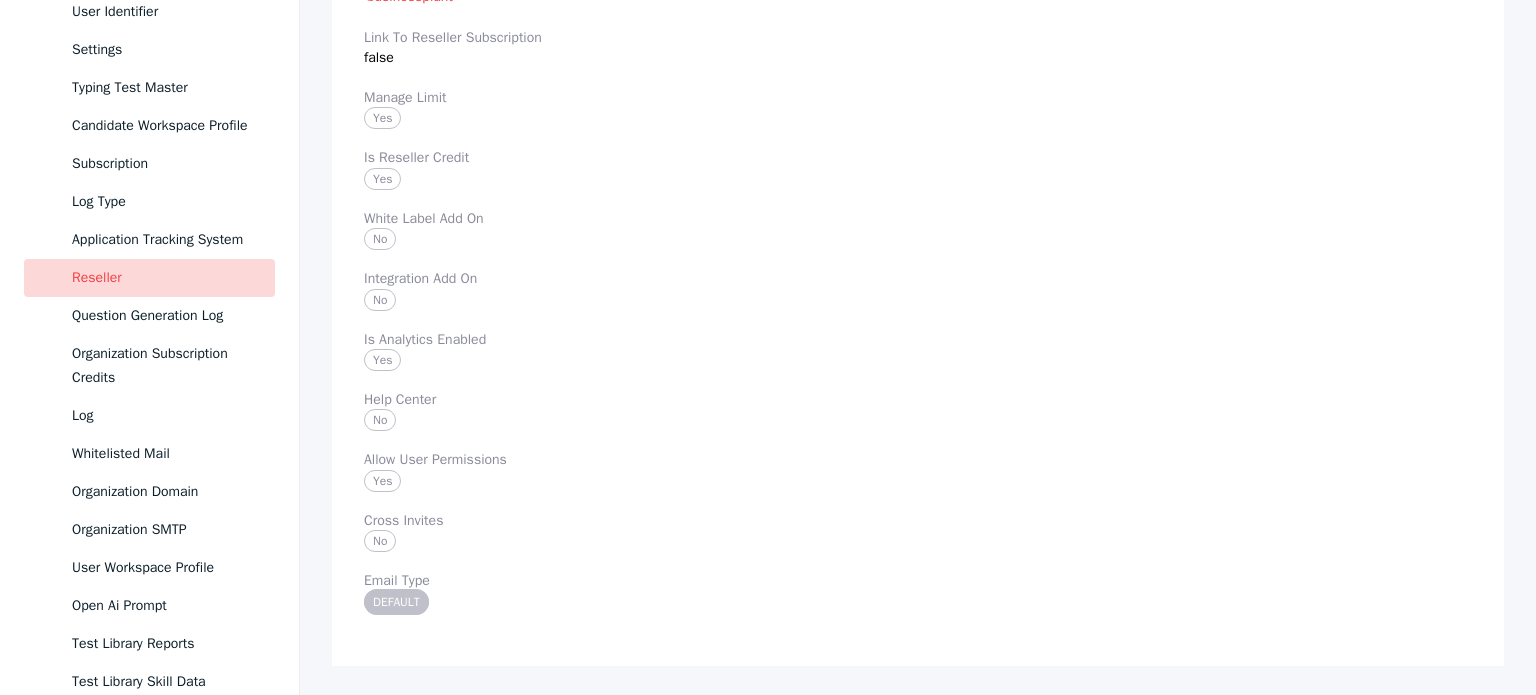 scroll, scrollTop: 1951, scrollLeft: 0, axis: vertical 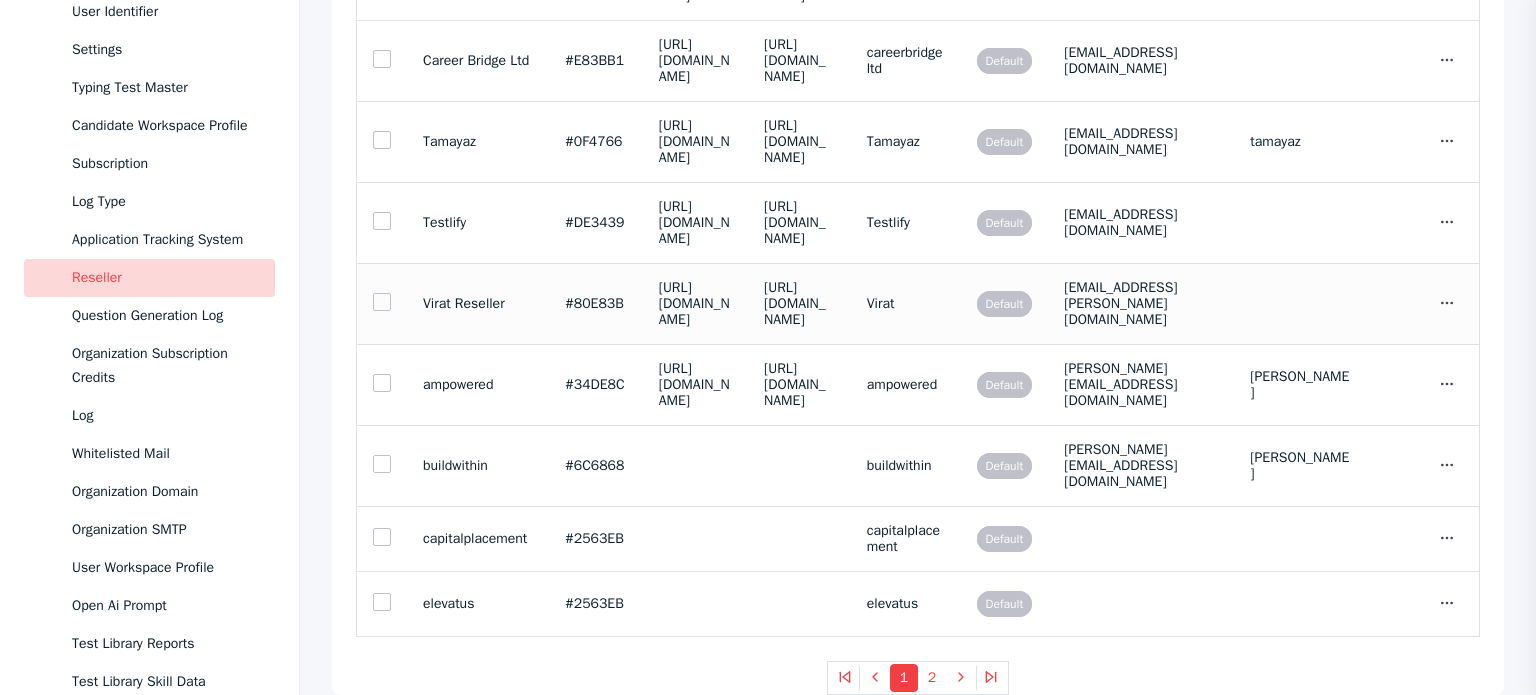 click on "Virat Reseller" at bounding box center (478, 304) 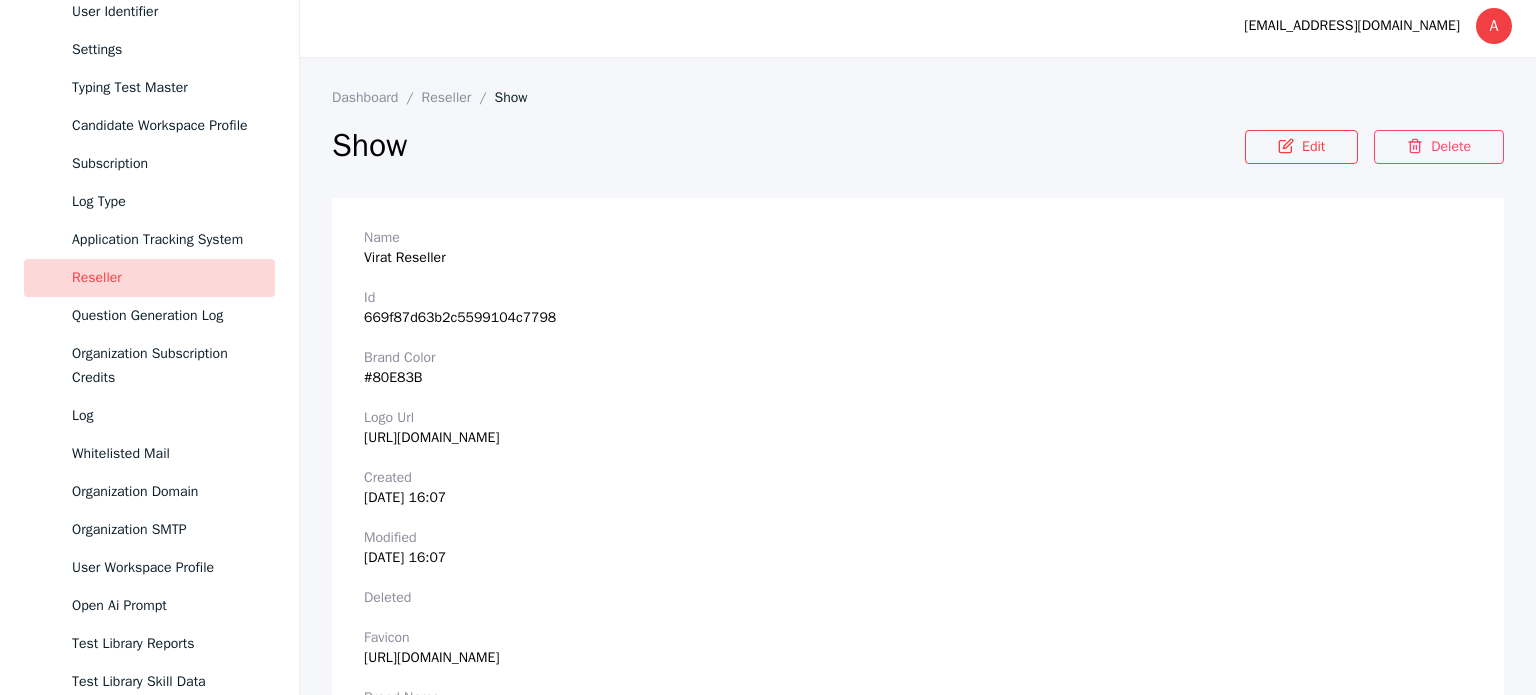 scroll, scrollTop: 0, scrollLeft: 0, axis: both 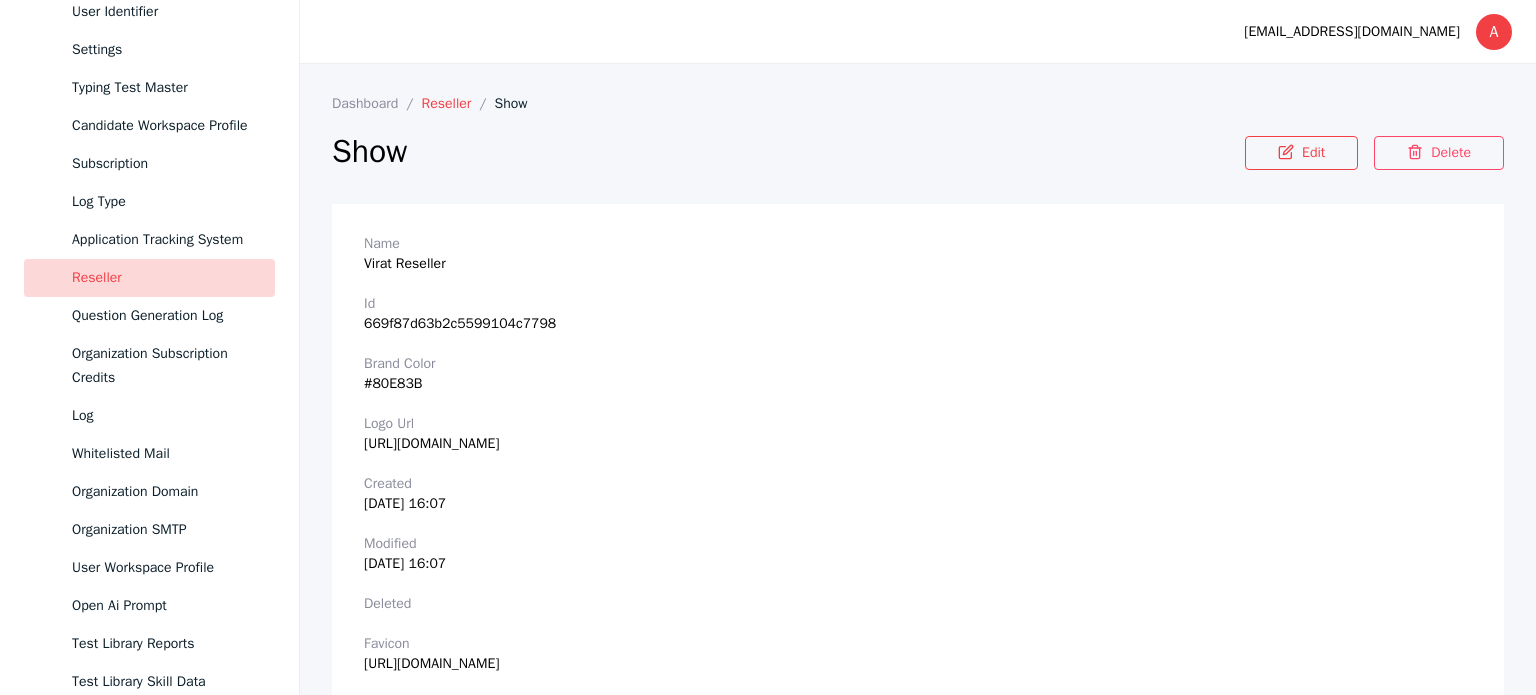 click on "Reseller" at bounding box center (458, 103) 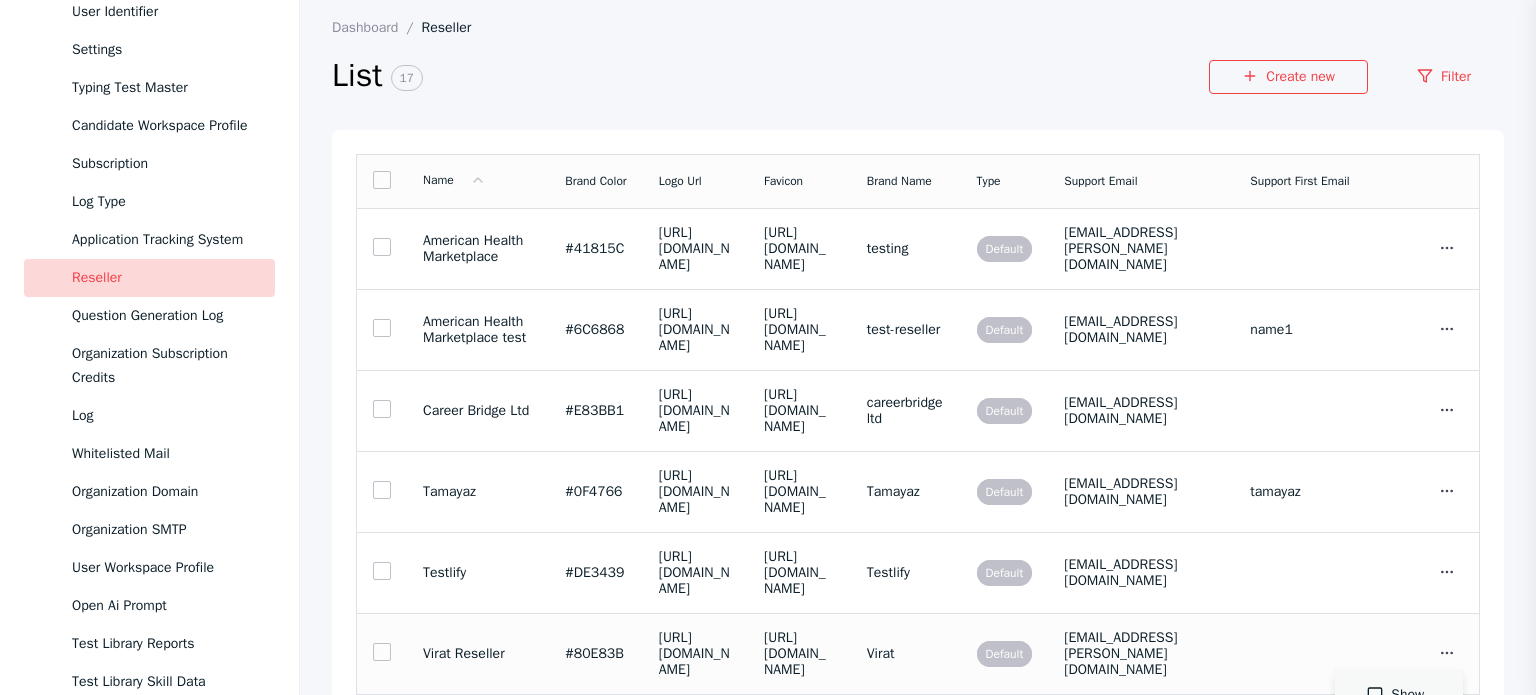 scroll, scrollTop: 0, scrollLeft: 0, axis: both 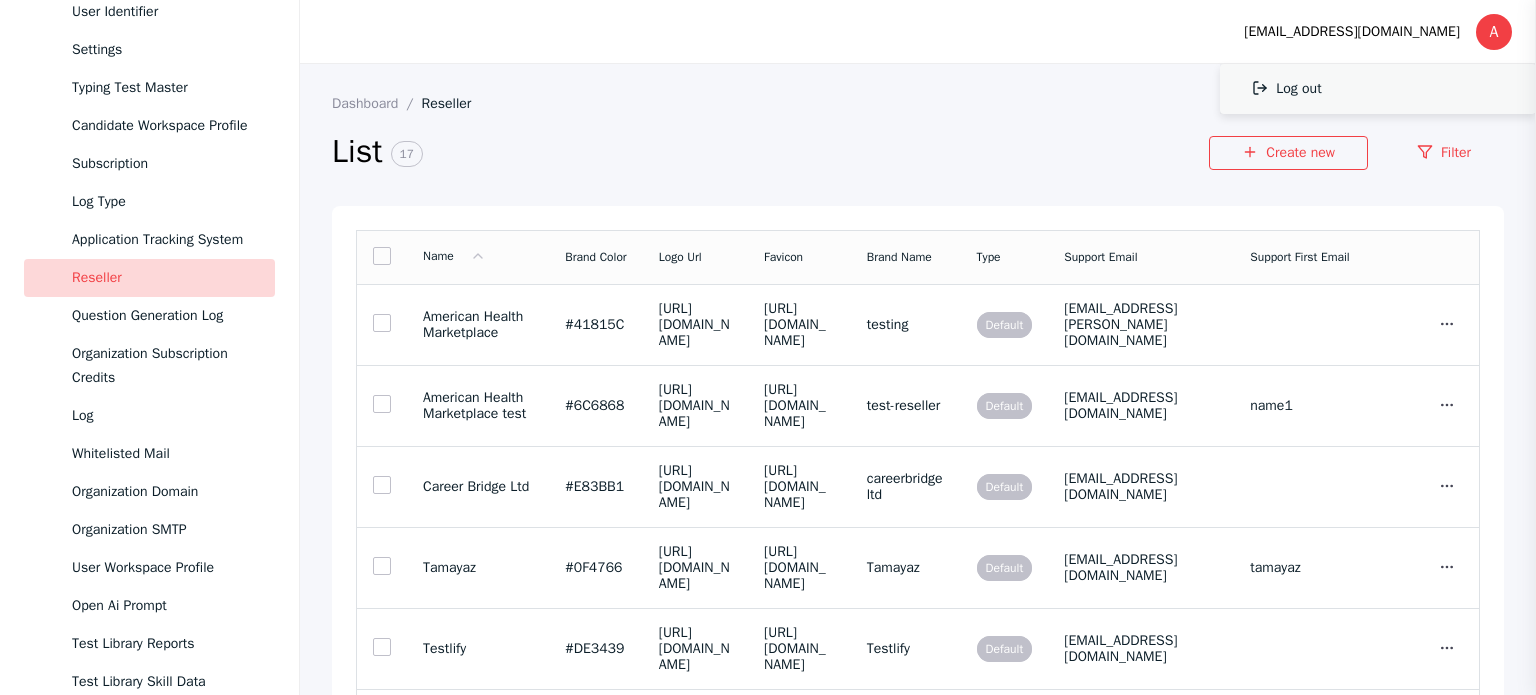 click on "Log out" at bounding box center (1378, 89) 